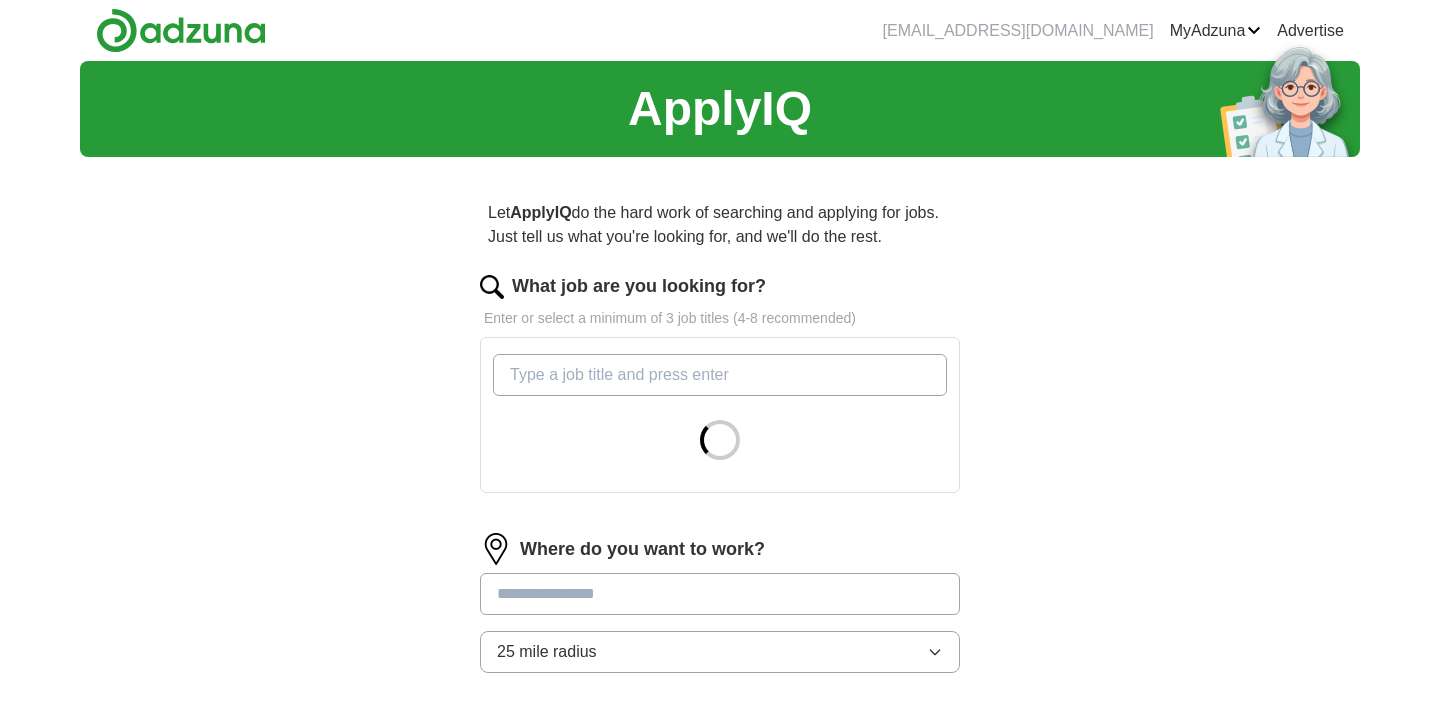 scroll, scrollTop: 0, scrollLeft: 0, axis: both 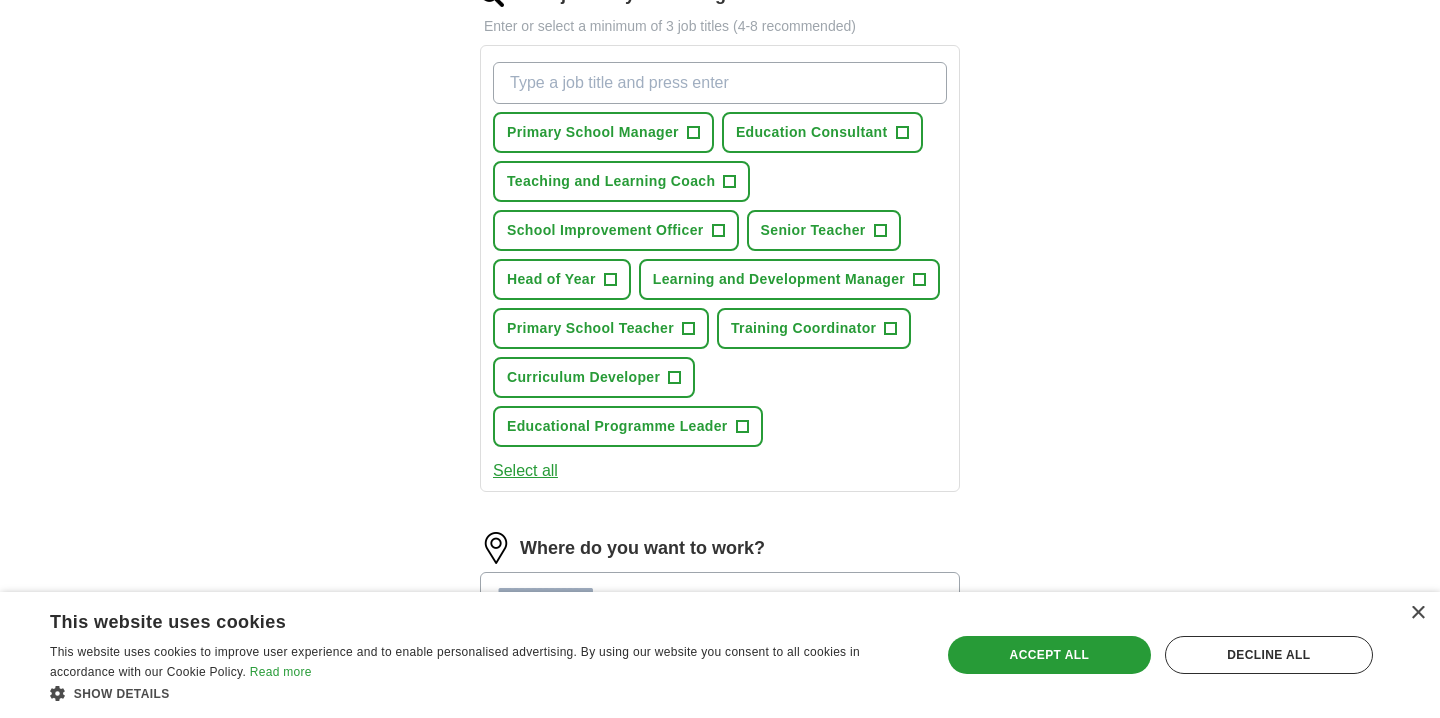 click on "Select all" at bounding box center [525, 471] 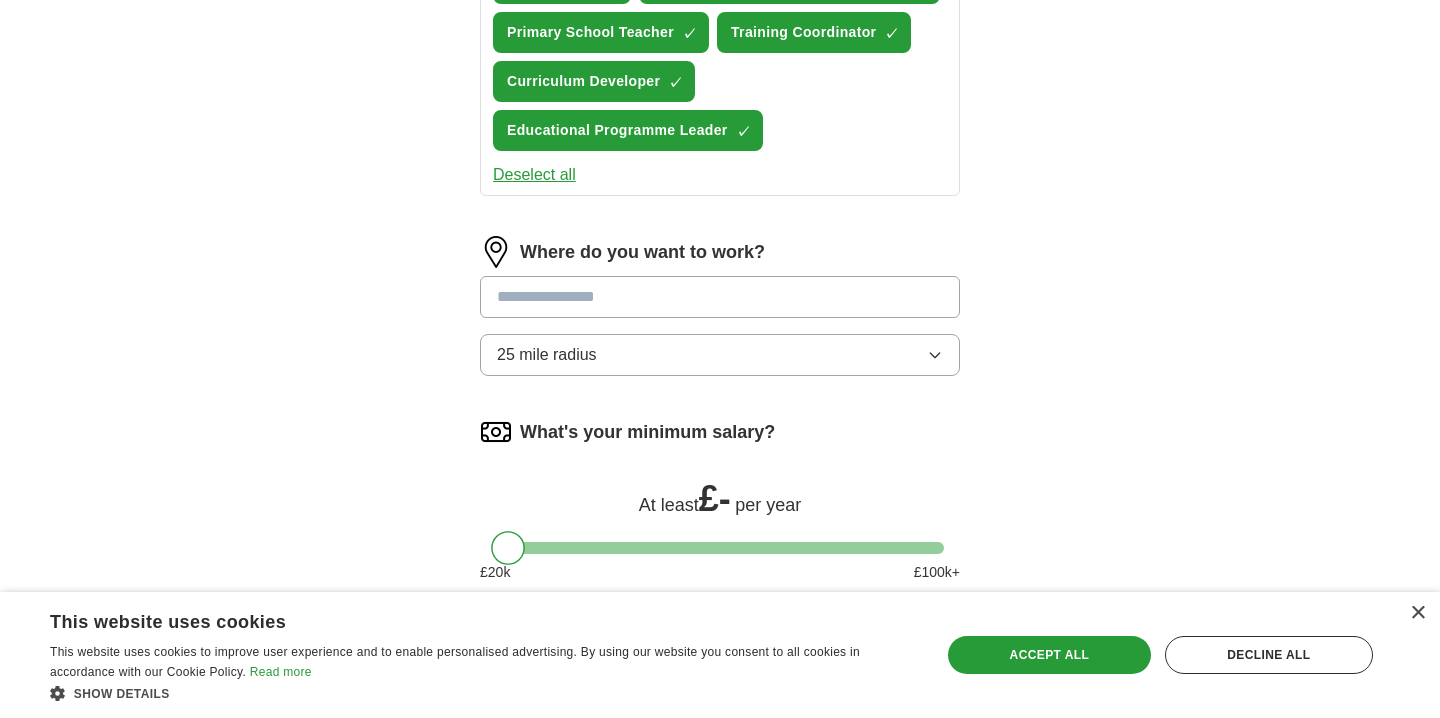 scroll, scrollTop: 590, scrollLeft: 0, axis: vertical 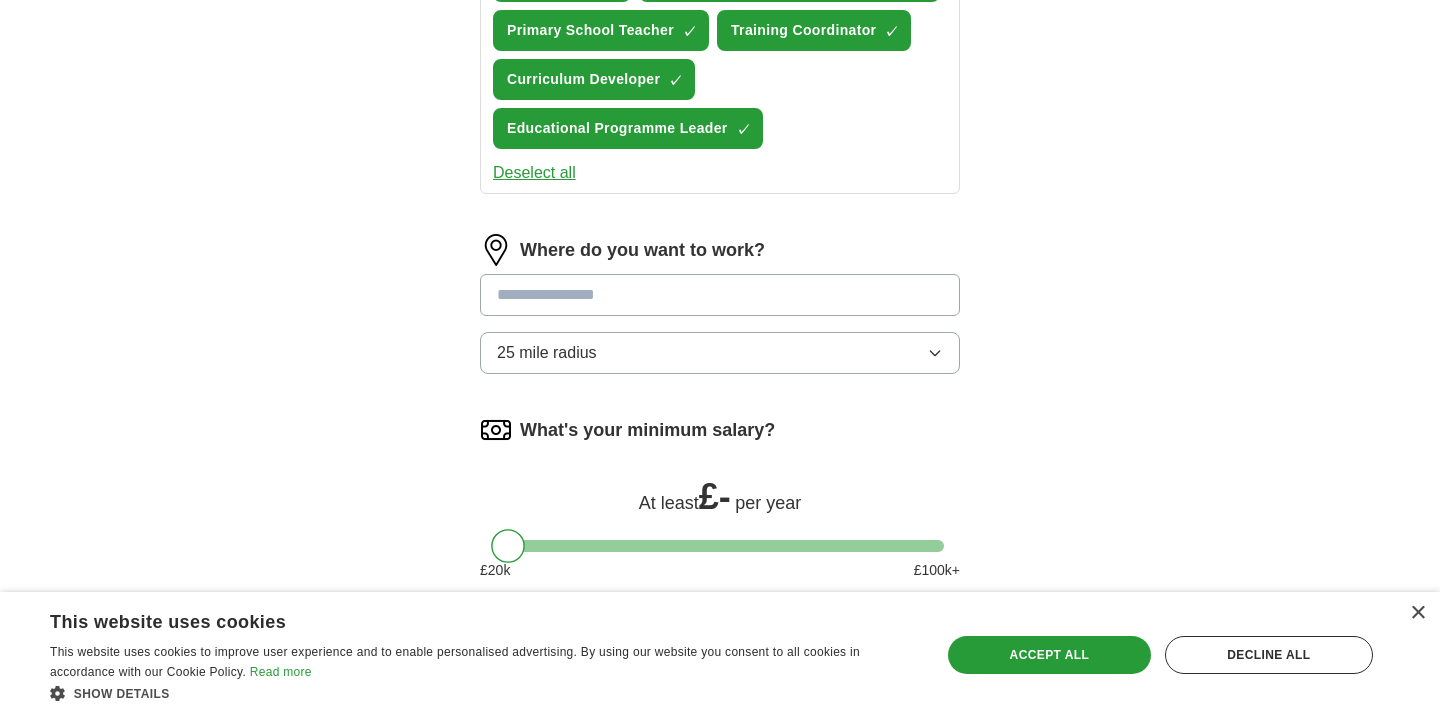 click at bounding box center [720, 295] 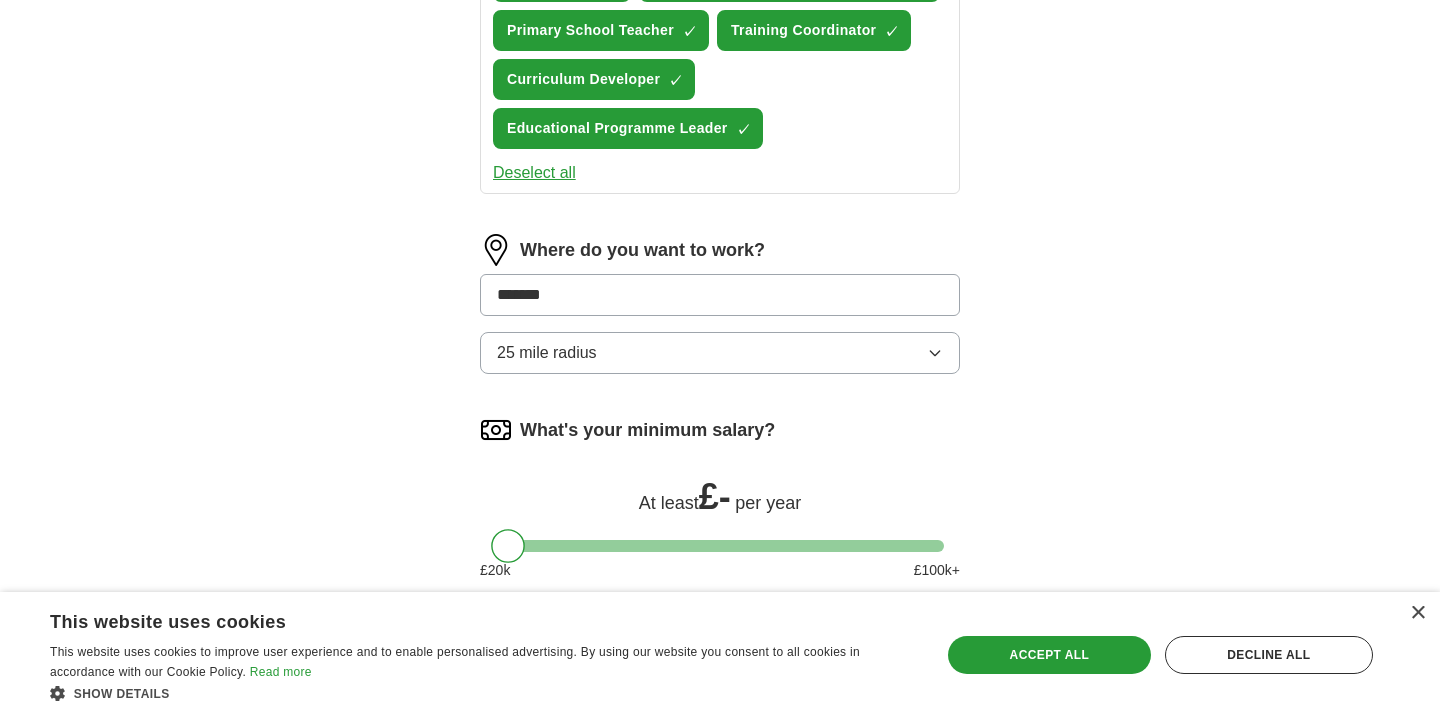 type on "********" 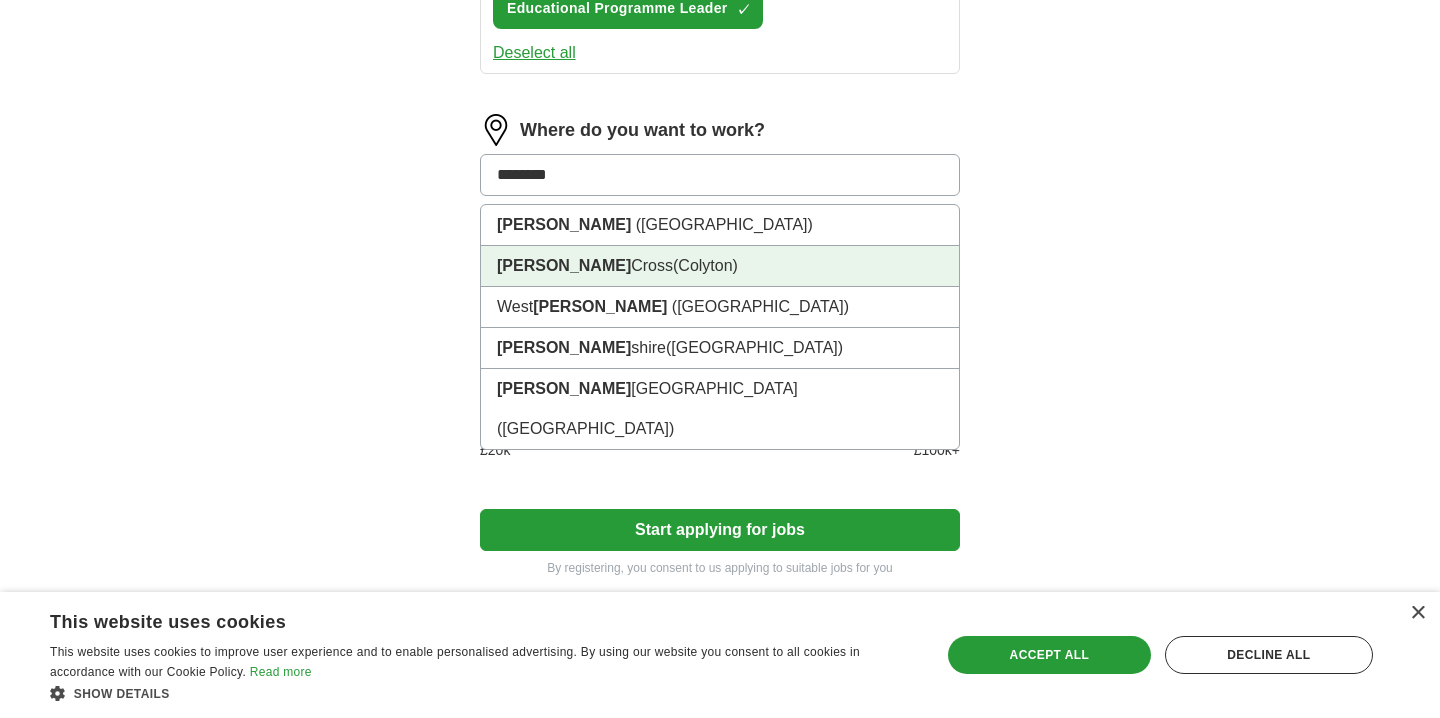 scroll, scrollTop: 708, scrollLeft: 0, axis: vertical 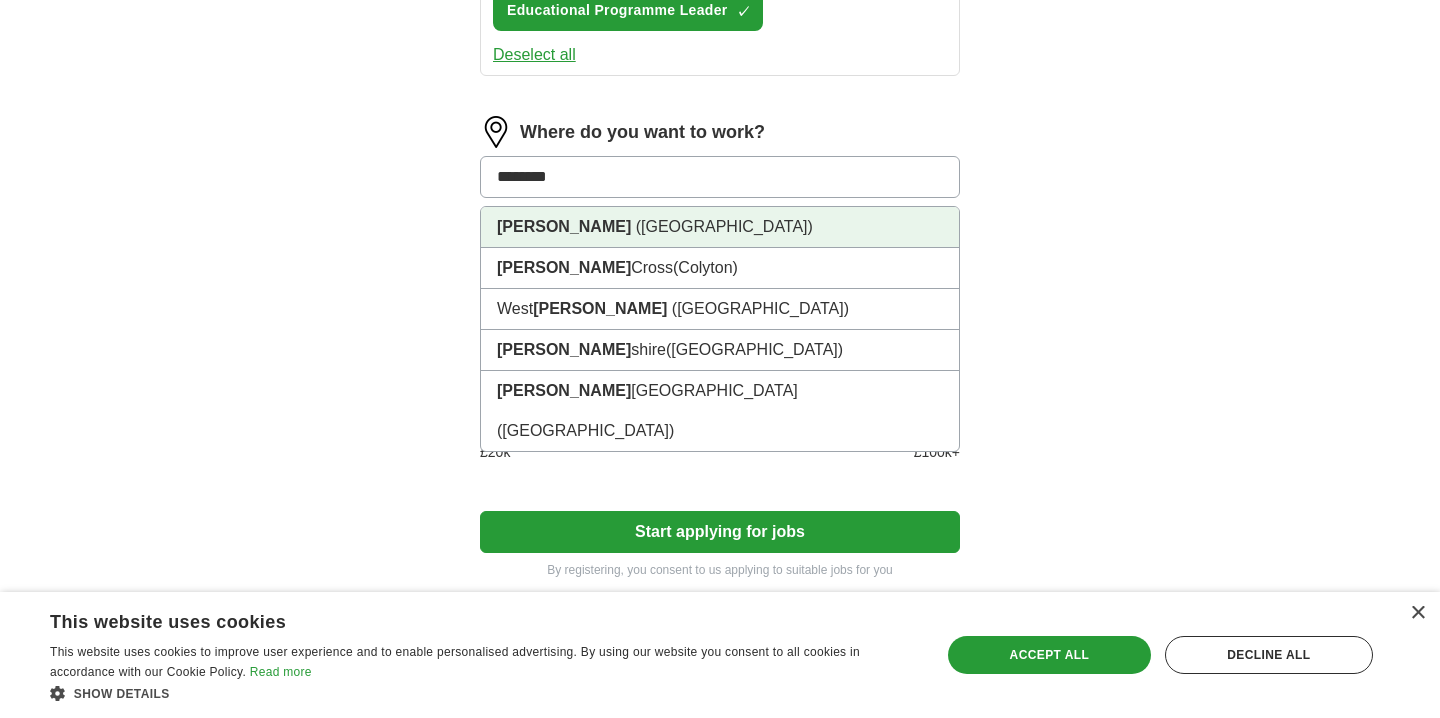 click on "([GEOGRAPHIC_DATA])" at bounding box center [724, 226] 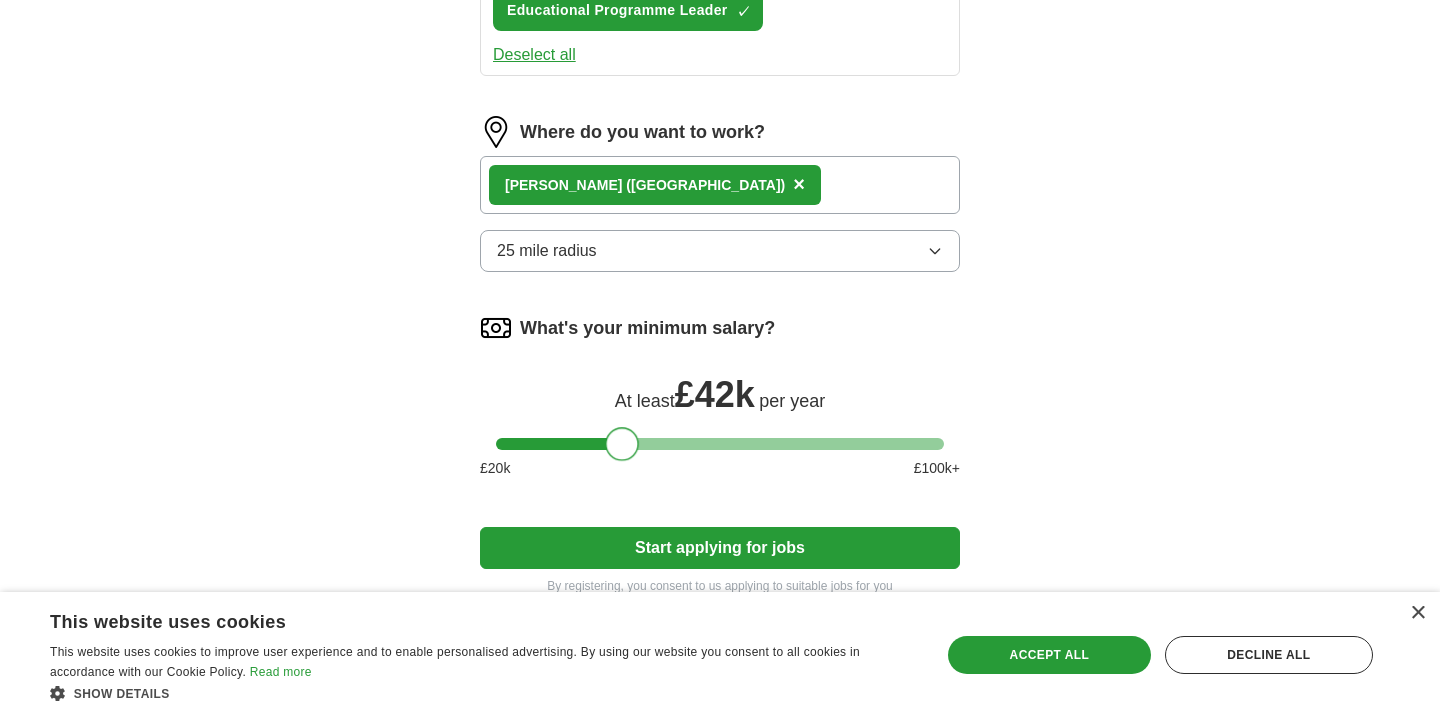 click at bounding box center (720, 444) 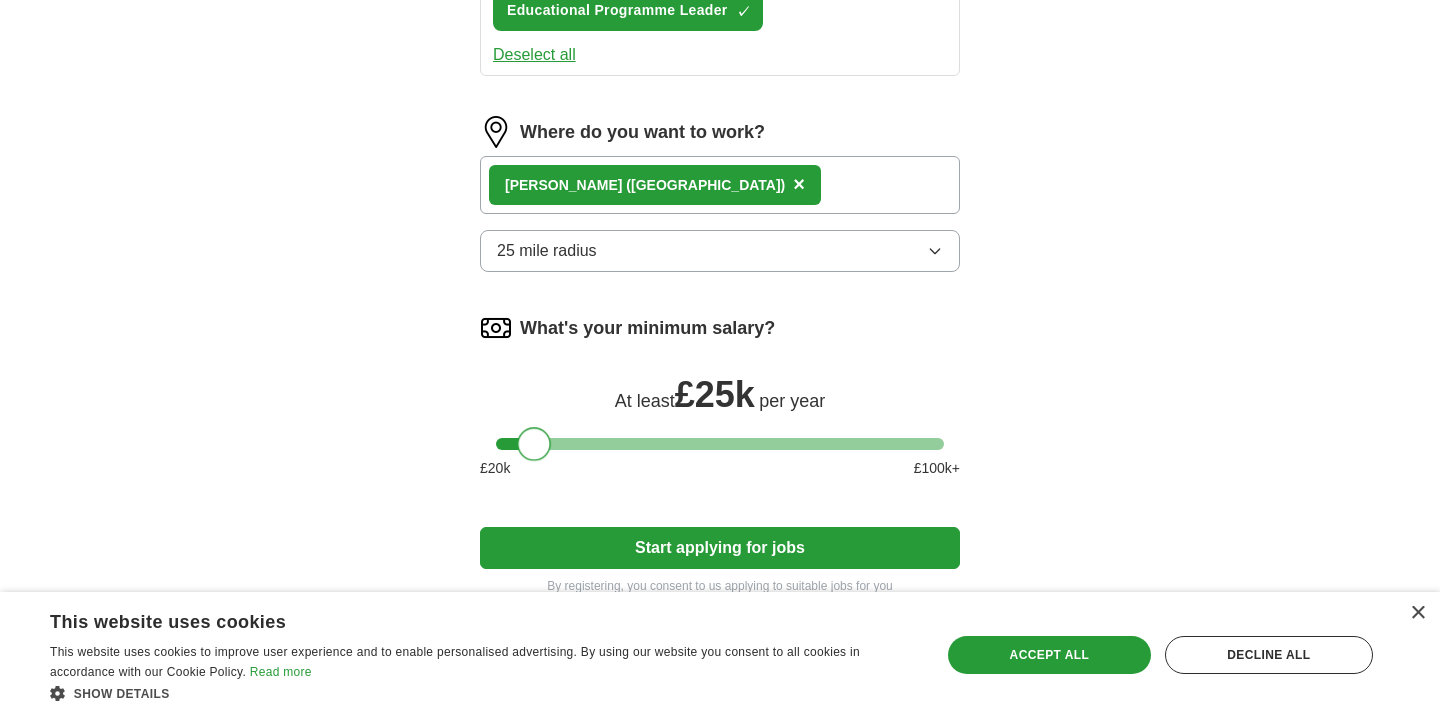 drag, startPoint x: 609, startPoint y: 451, endPoint x: 520, endPoint y: 462, distance: 89.6772 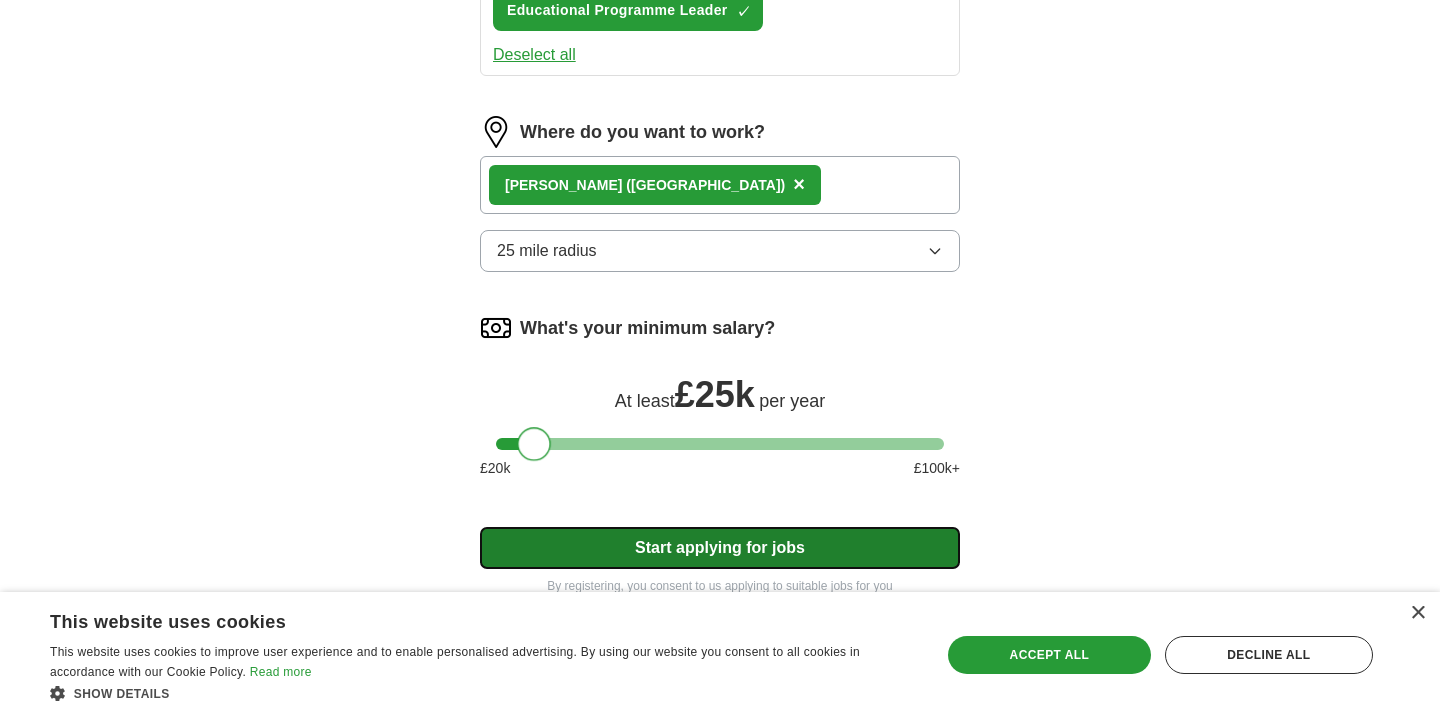click on "Start applying for jobs" at bounding box center (720, 548) 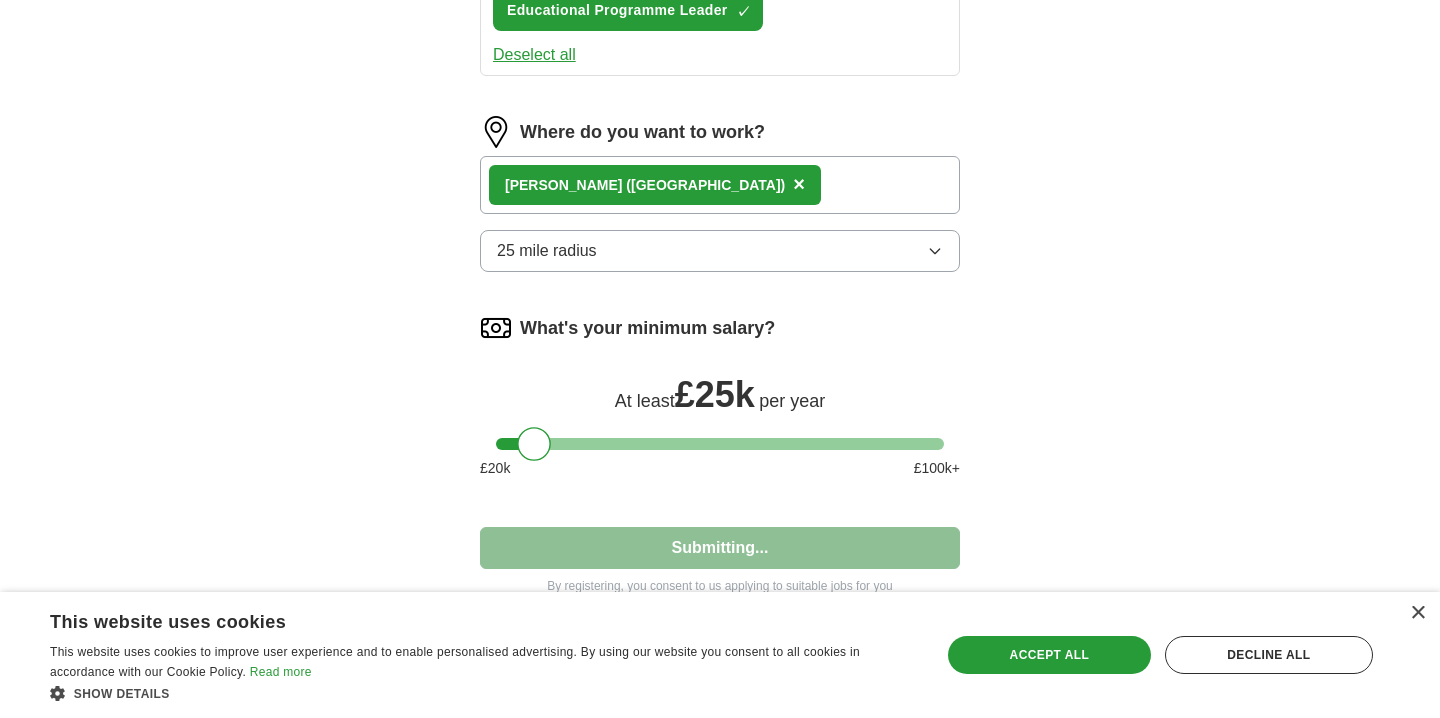 select on "**" 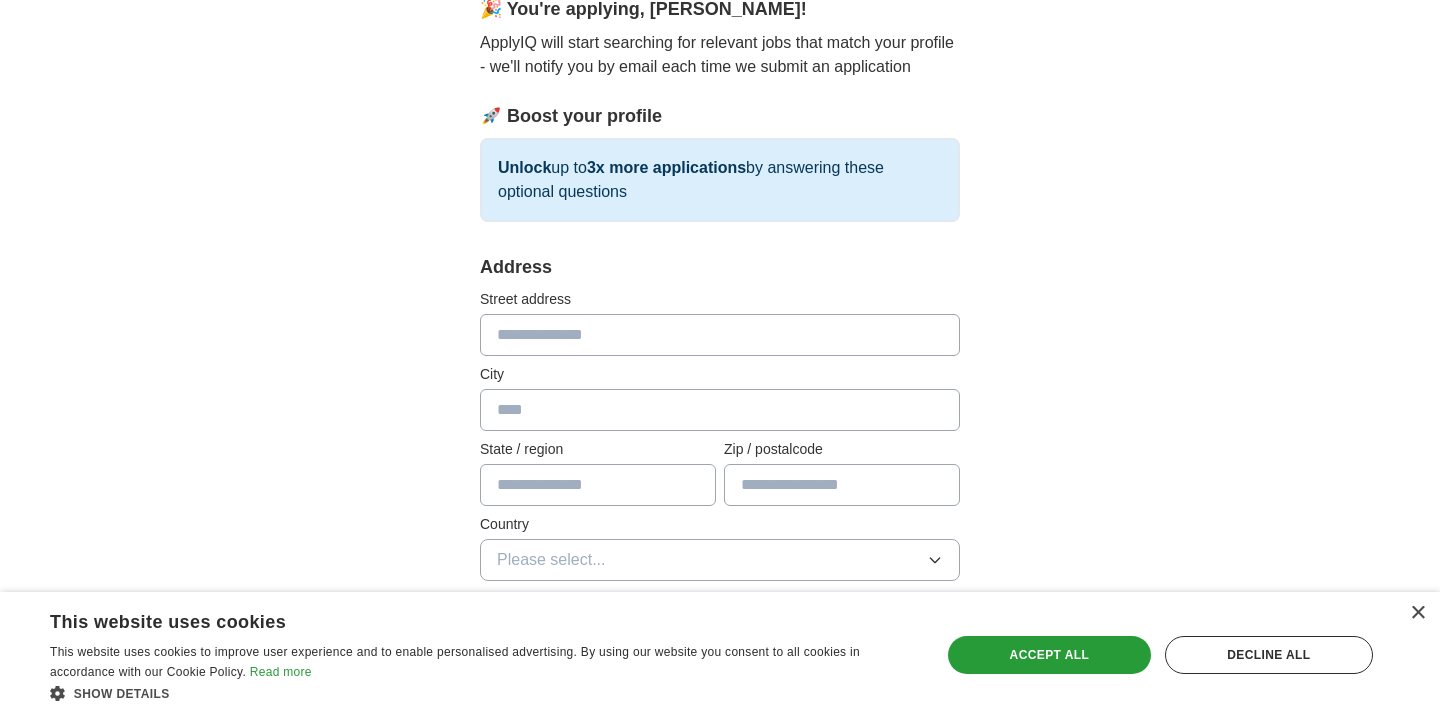 scroll, scrollTop: 200, scrollLeft: 0, axis: vertical 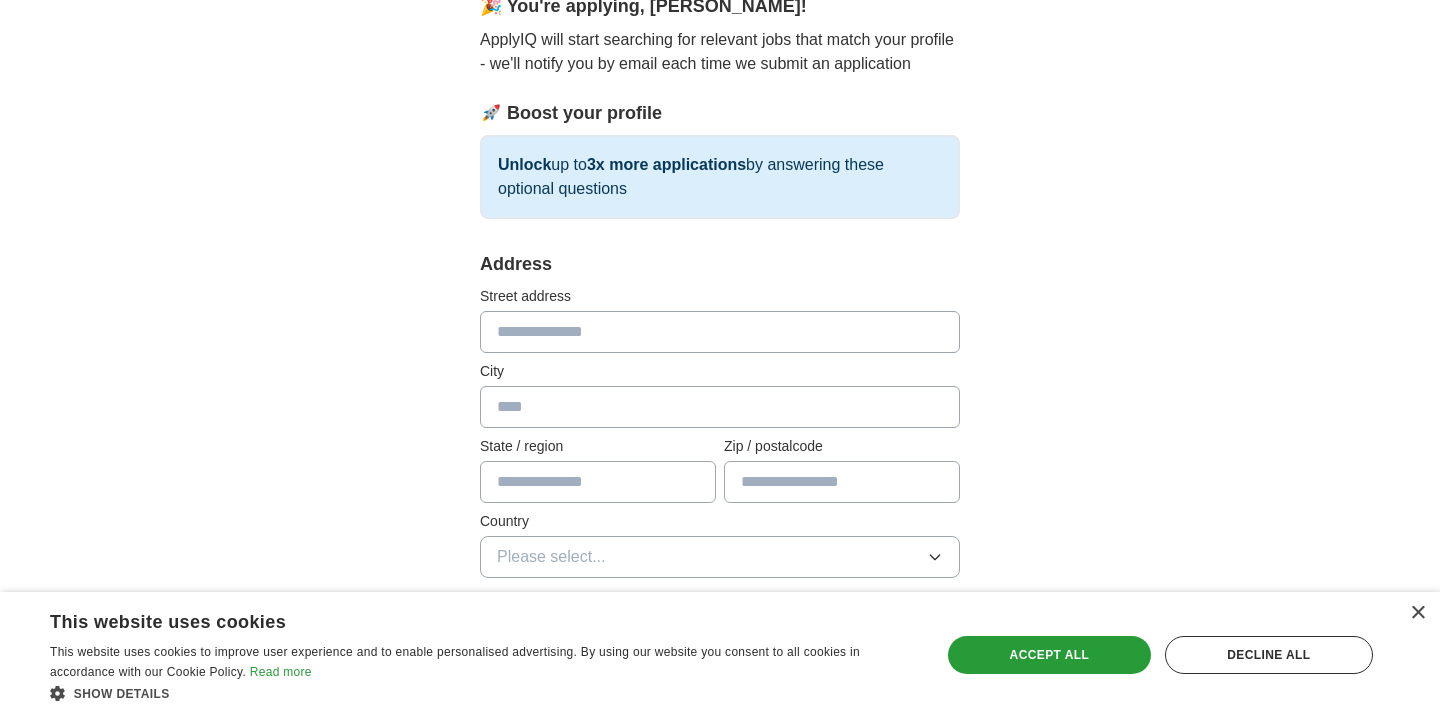 click at bounding box center (720, 332) 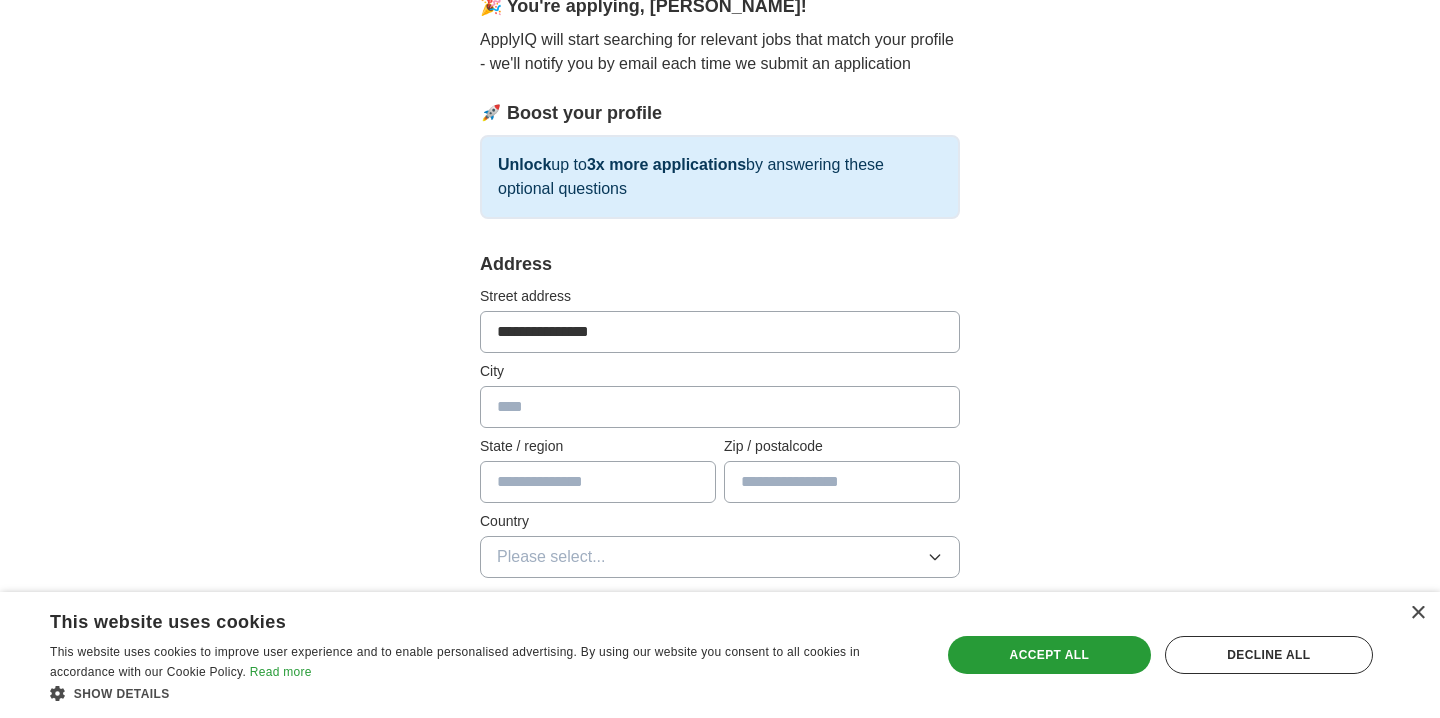 type on "**********" 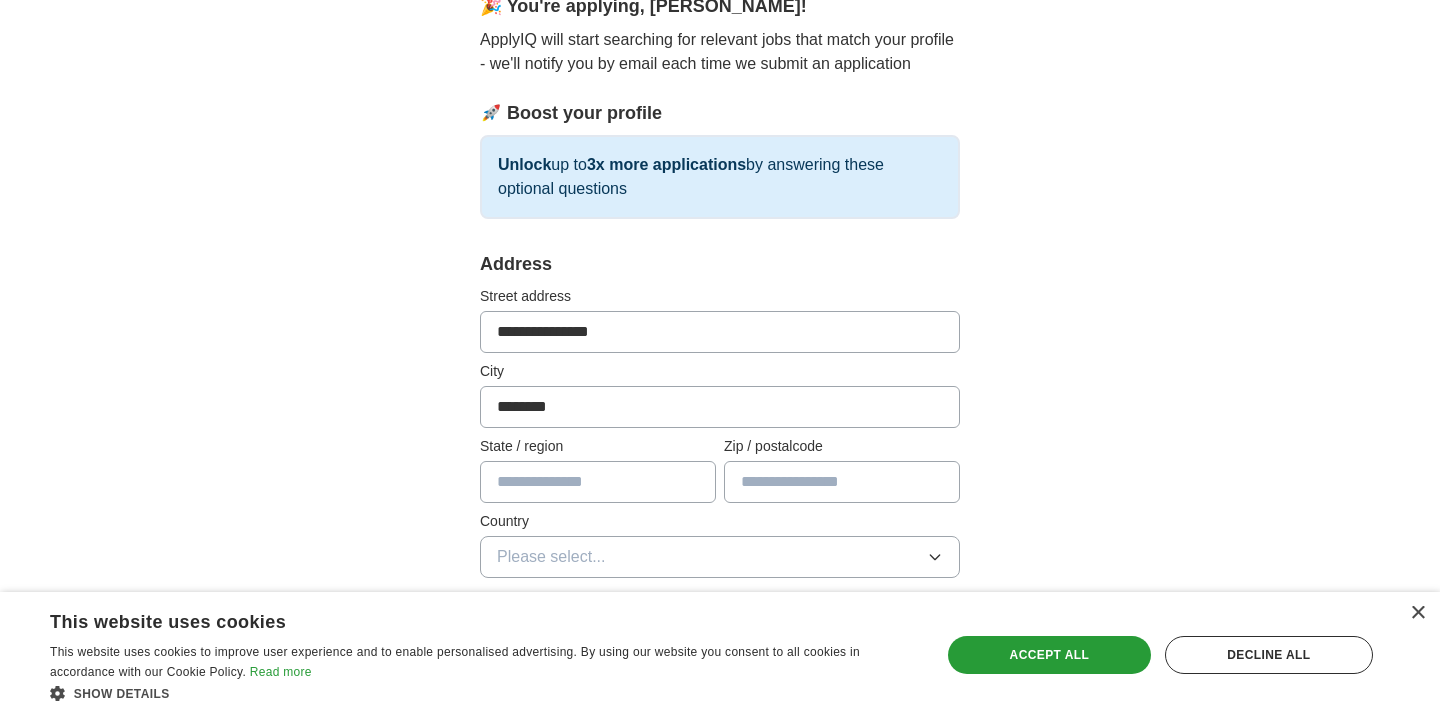 type on "********" 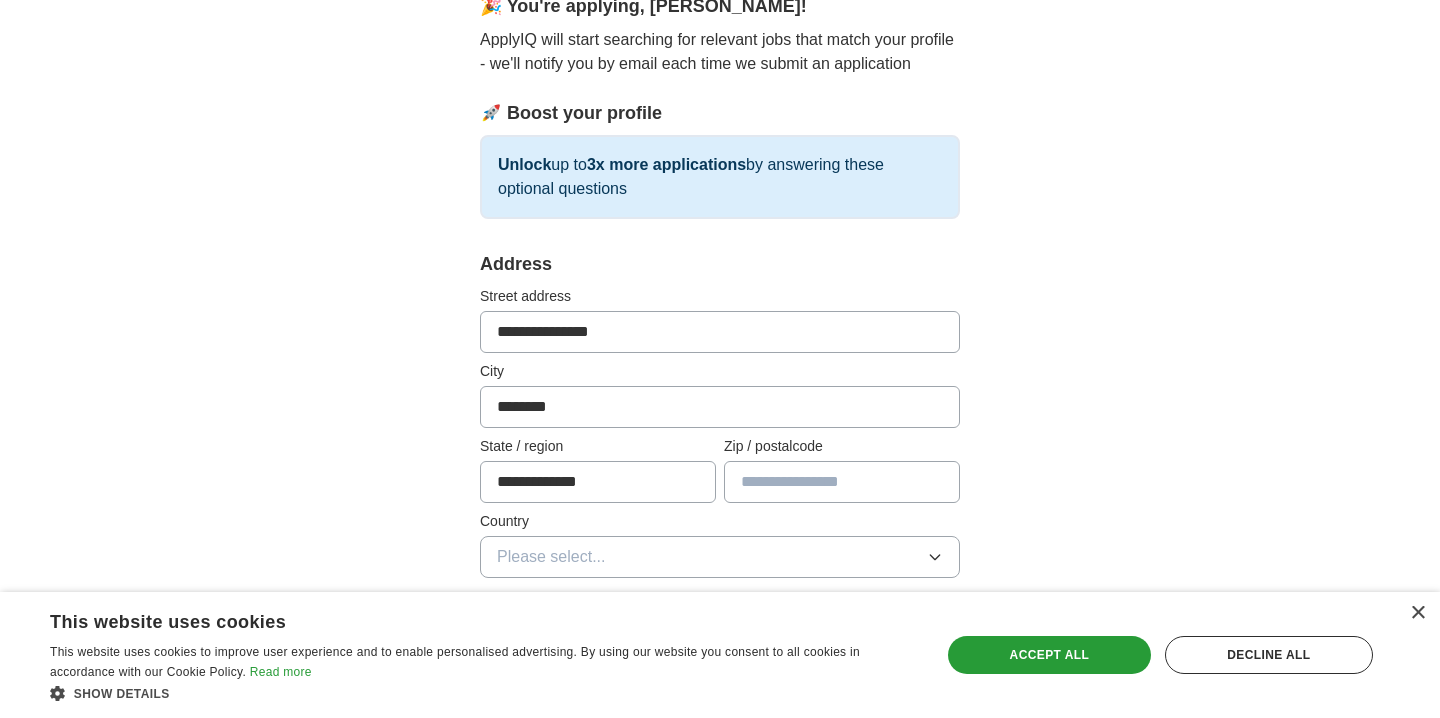 type on "**********" 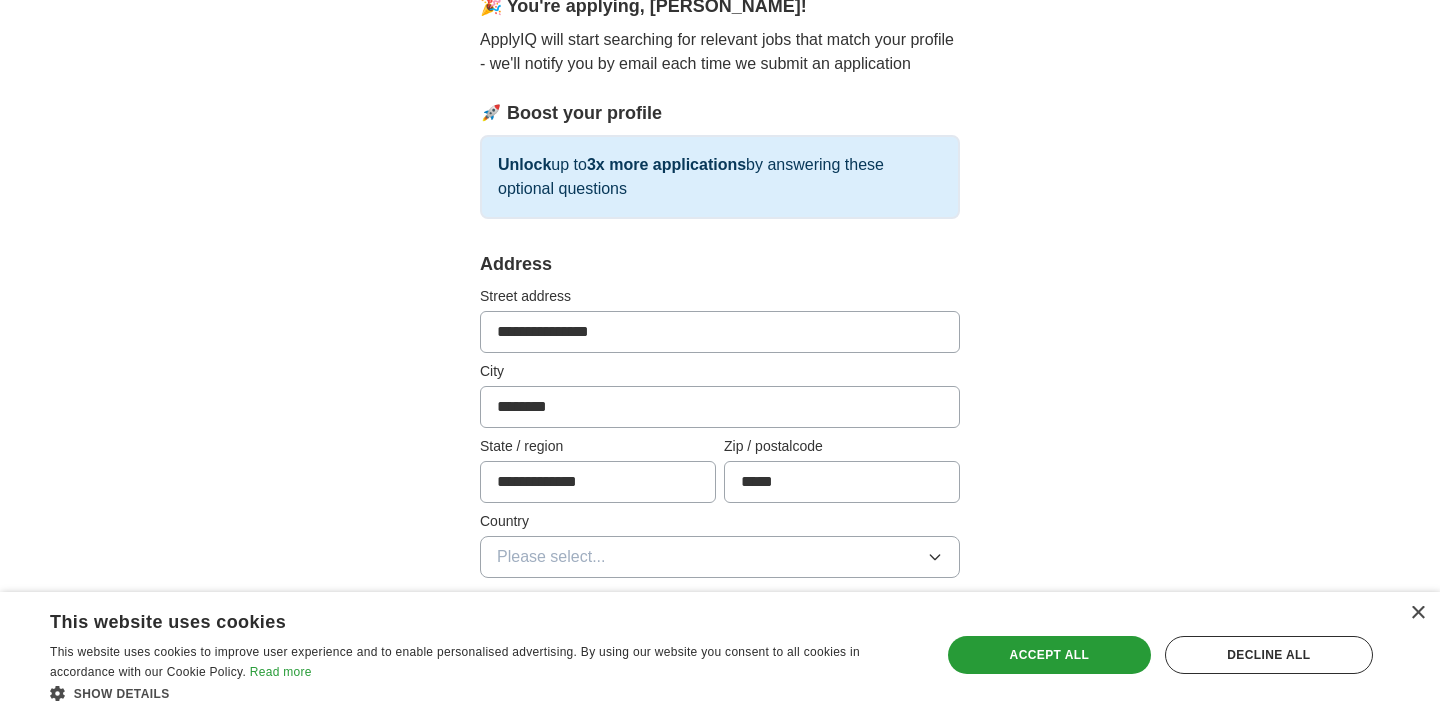 click on "****" at bounding box center (842, 482) 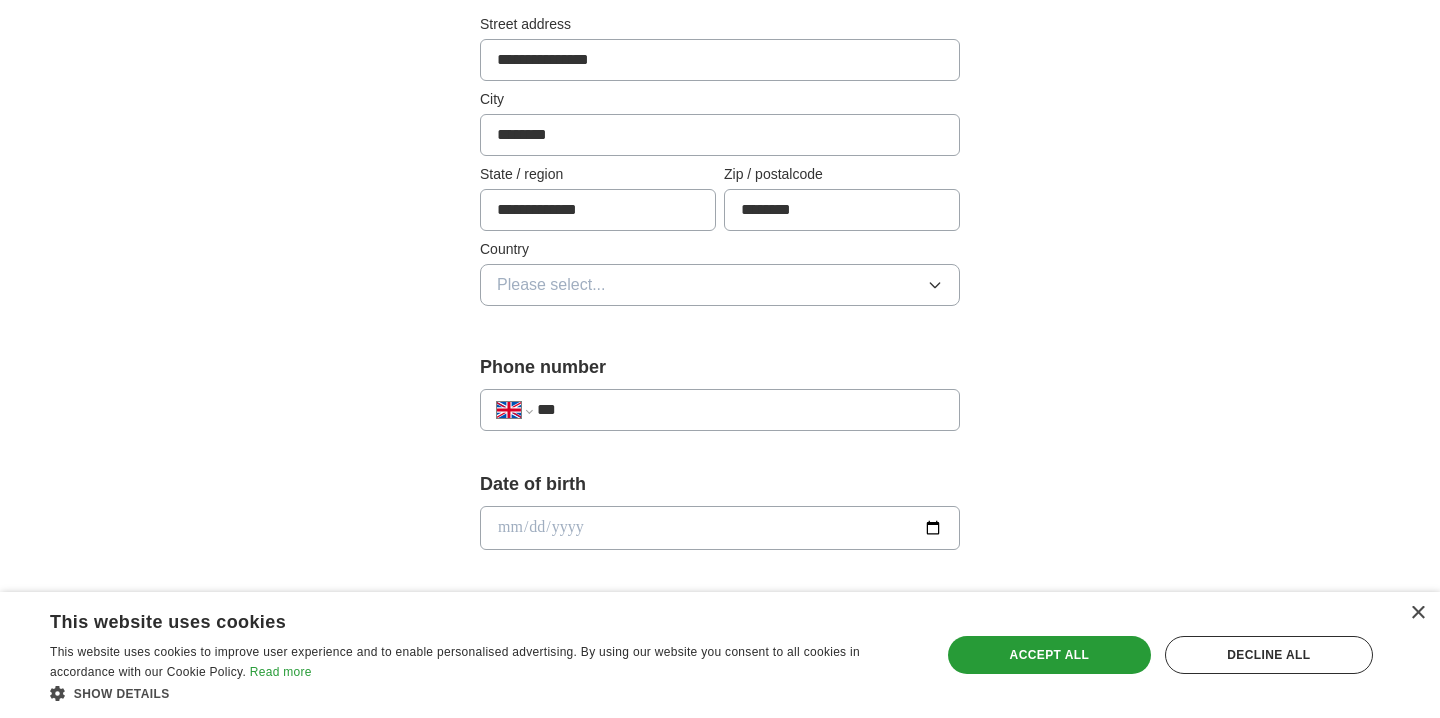 scroll, scrollTop: 482, scrollLeft: 0, axis: vertical 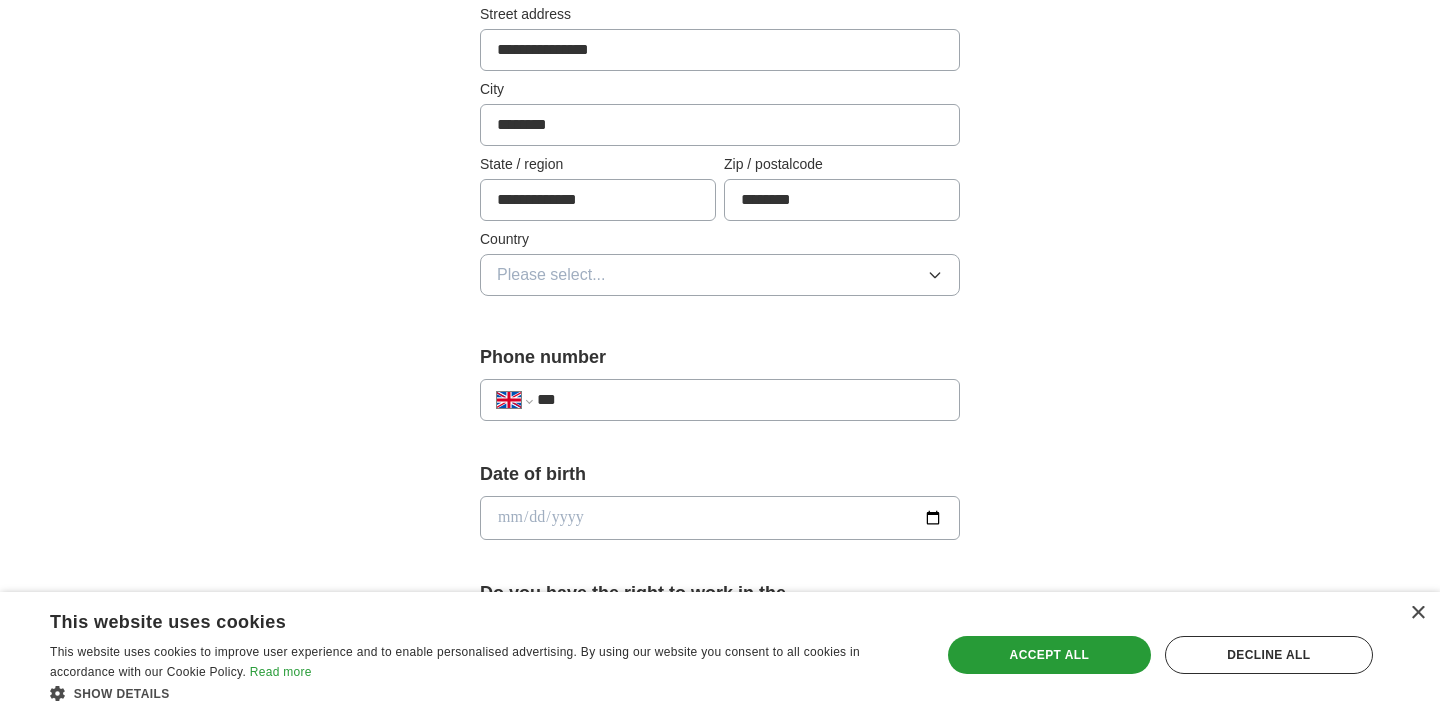 type on "********" 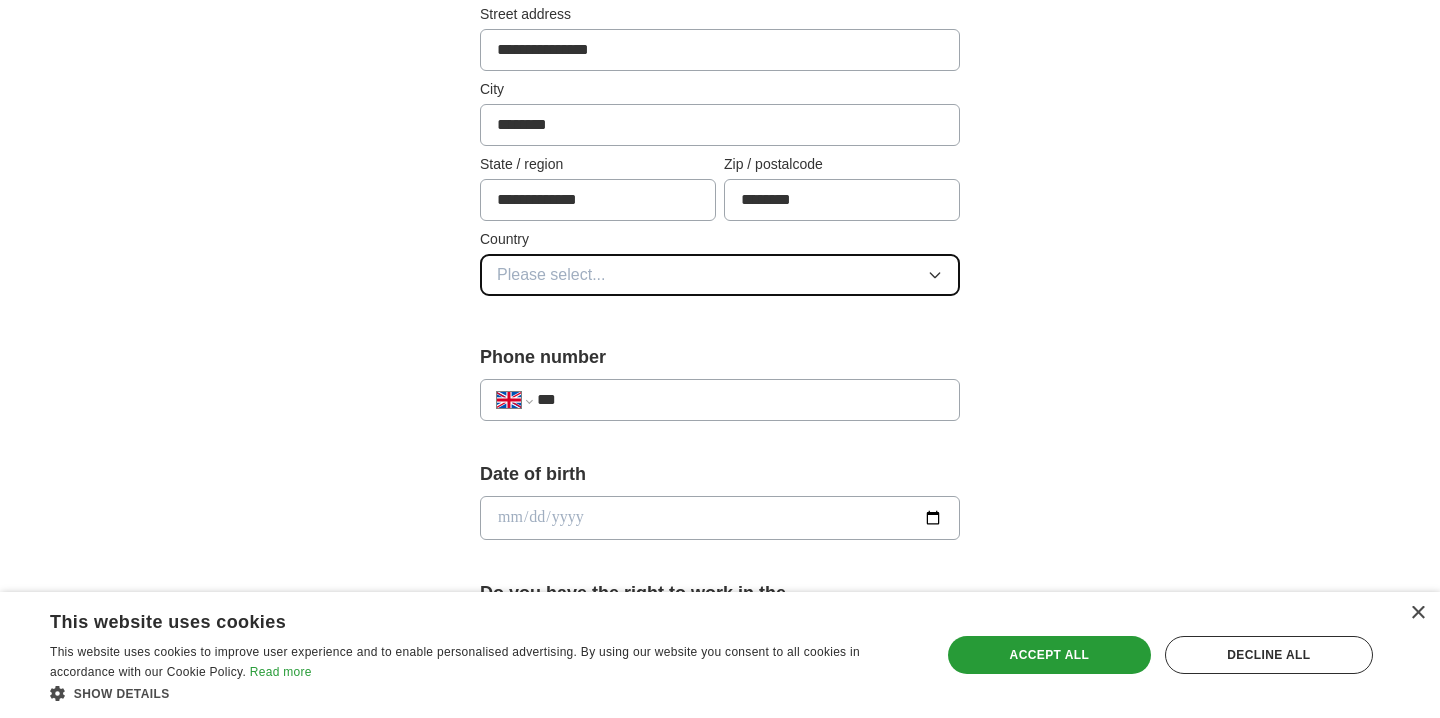 click on "Please select..." at bounding box center (720, 275) 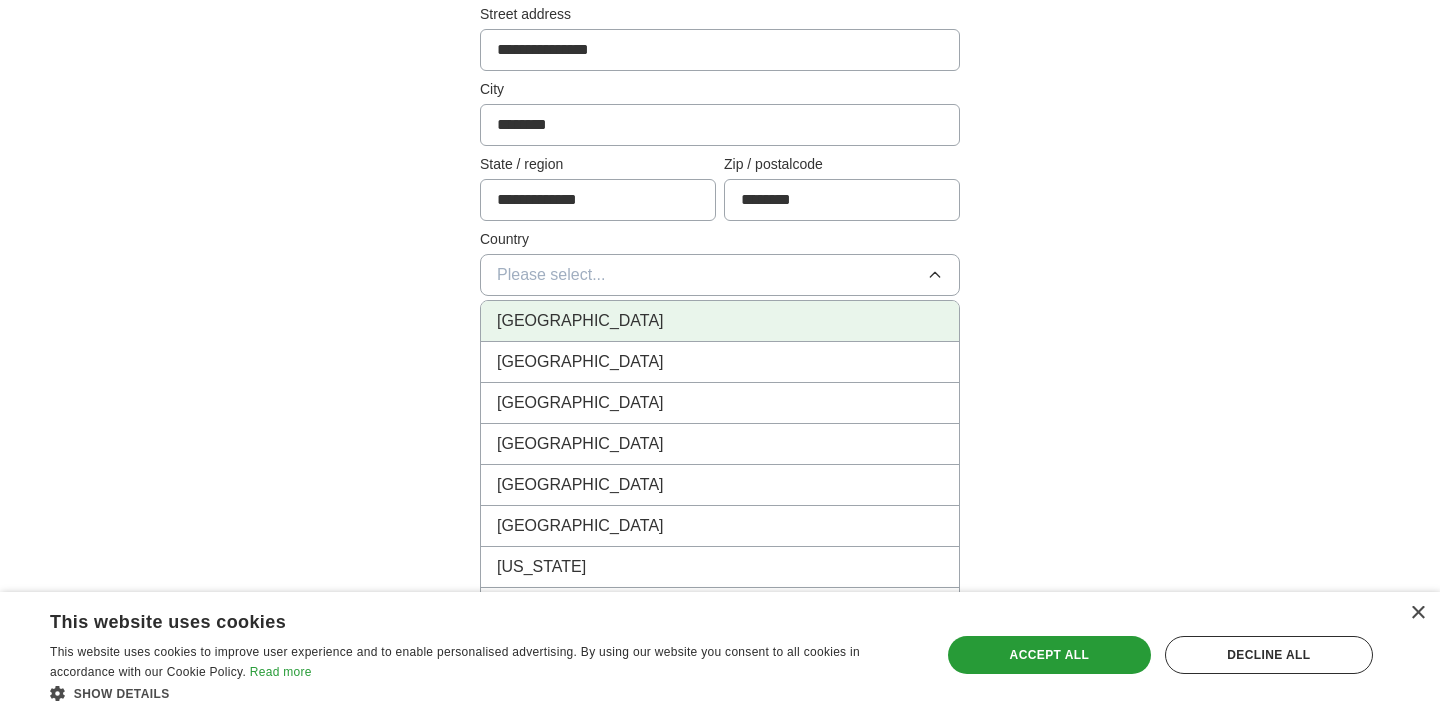 click on "[GEOGRAPHIC_DATA]" at bounding box center [720, 321] 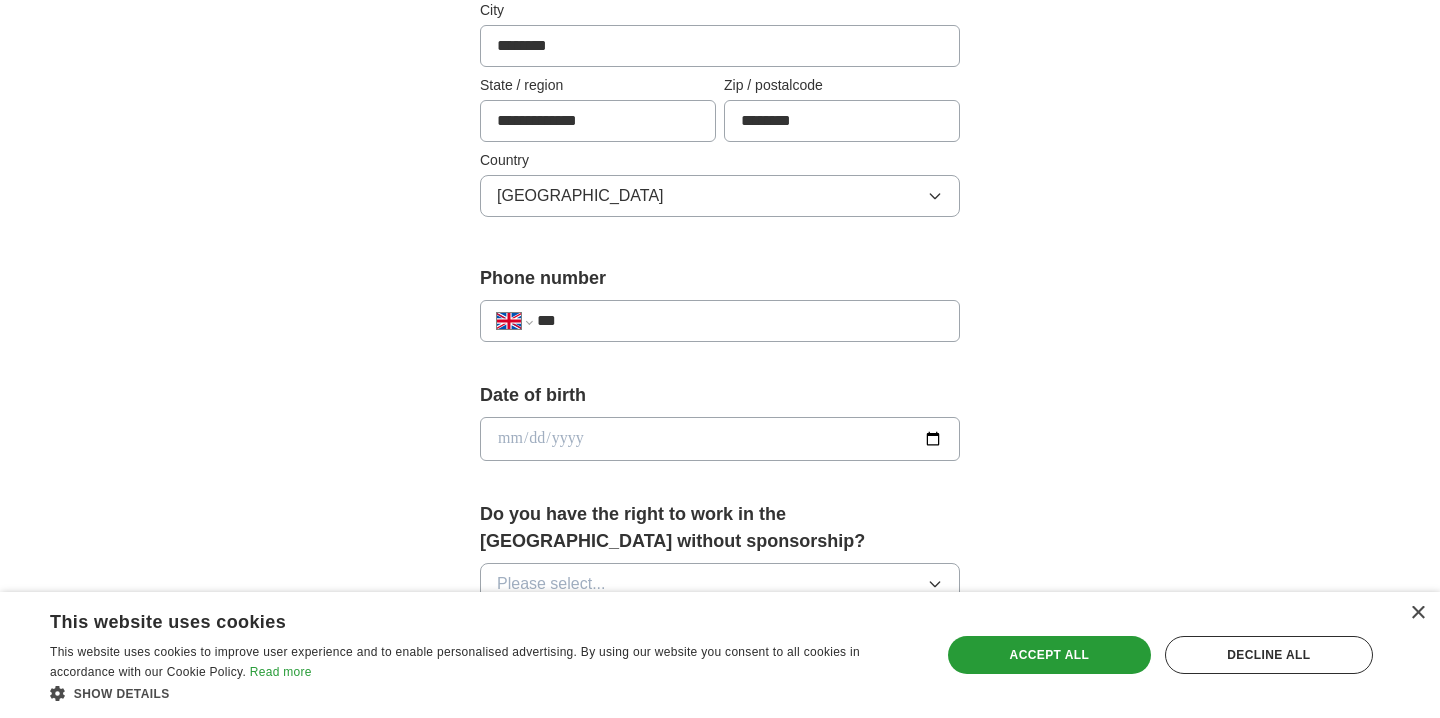 scroll, scrollTop: 668, scrollLeft: 0, axis: vertical 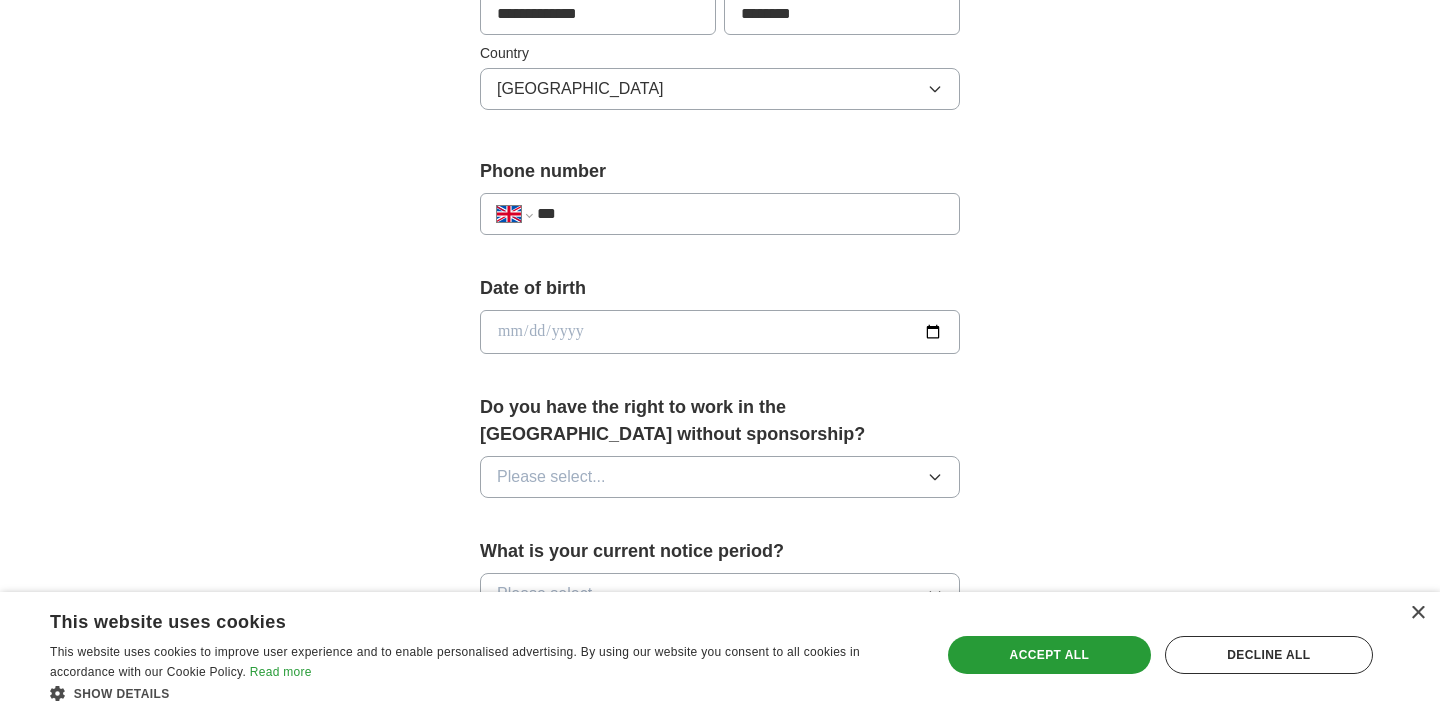 click on "***" at bounding box center (740, 214) 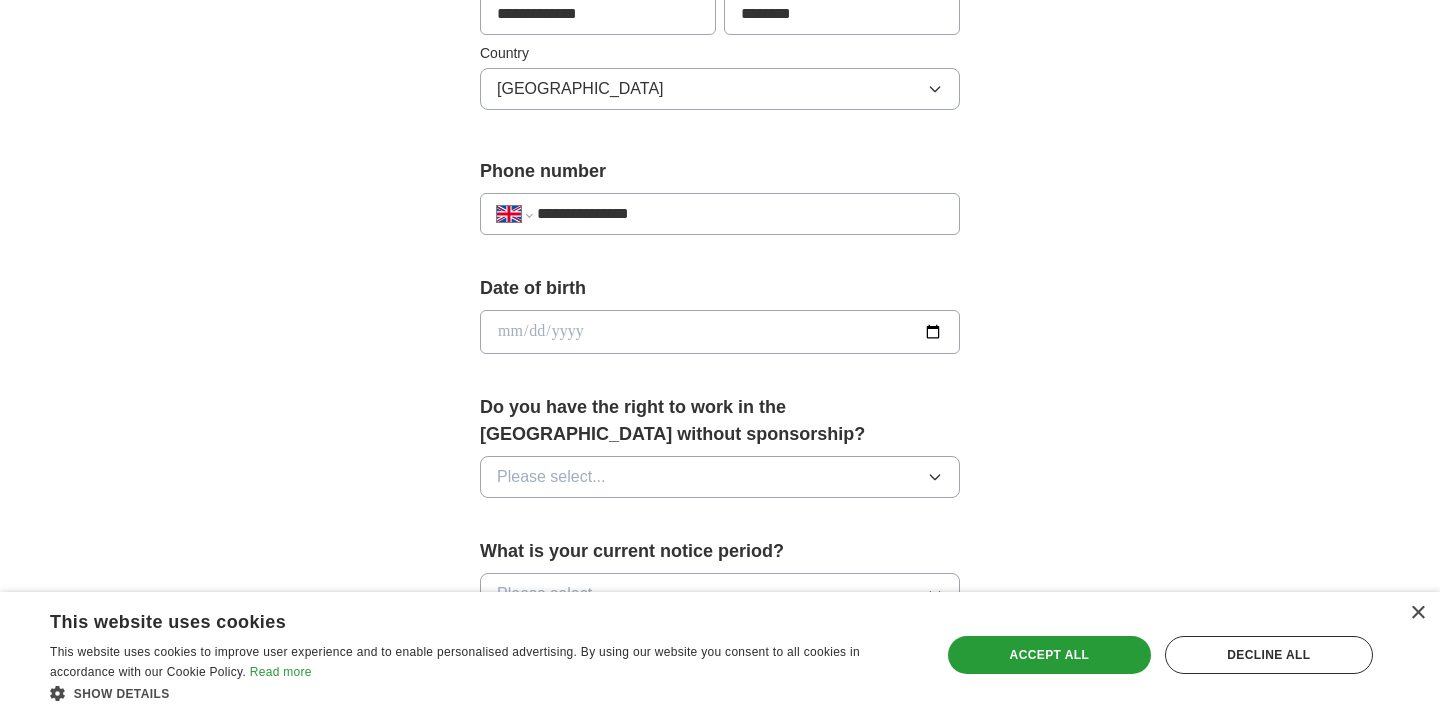 type on "**********" 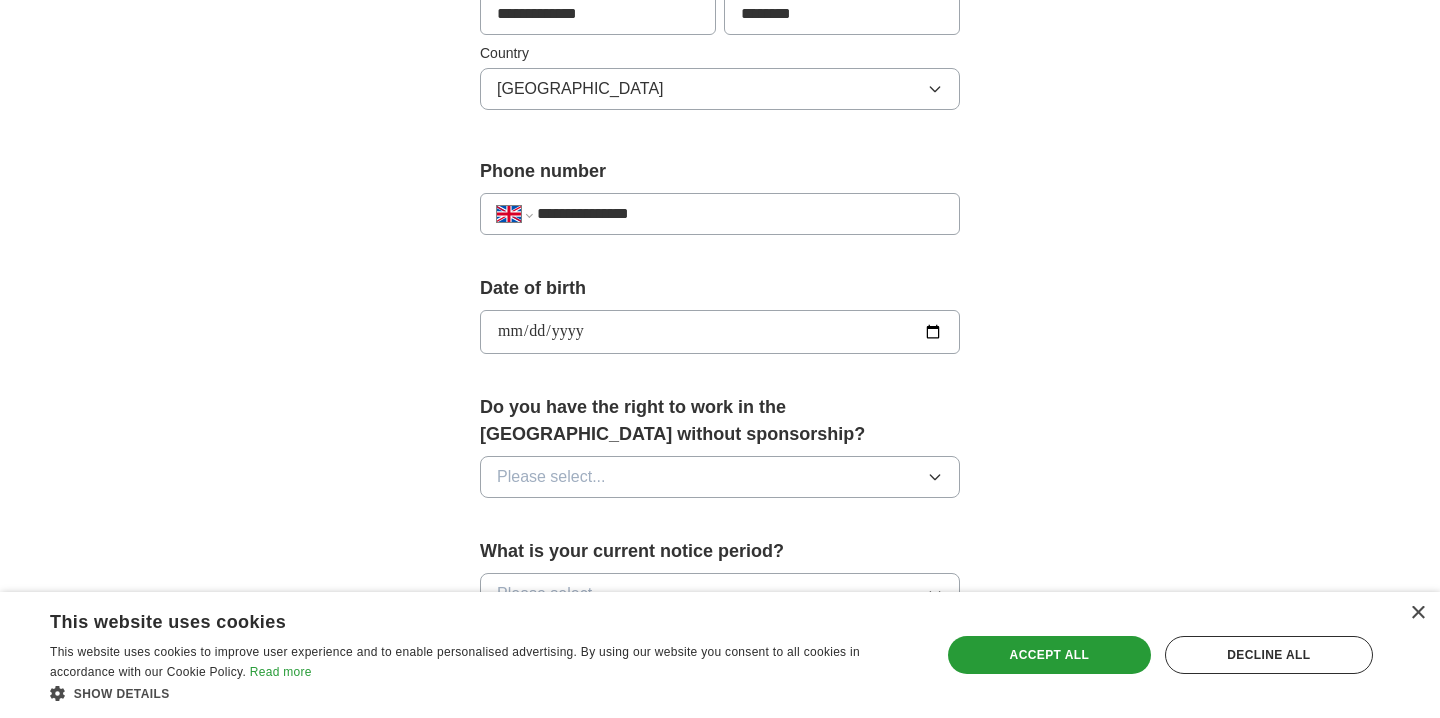 click on "**********" at bounding box center [720, 332] 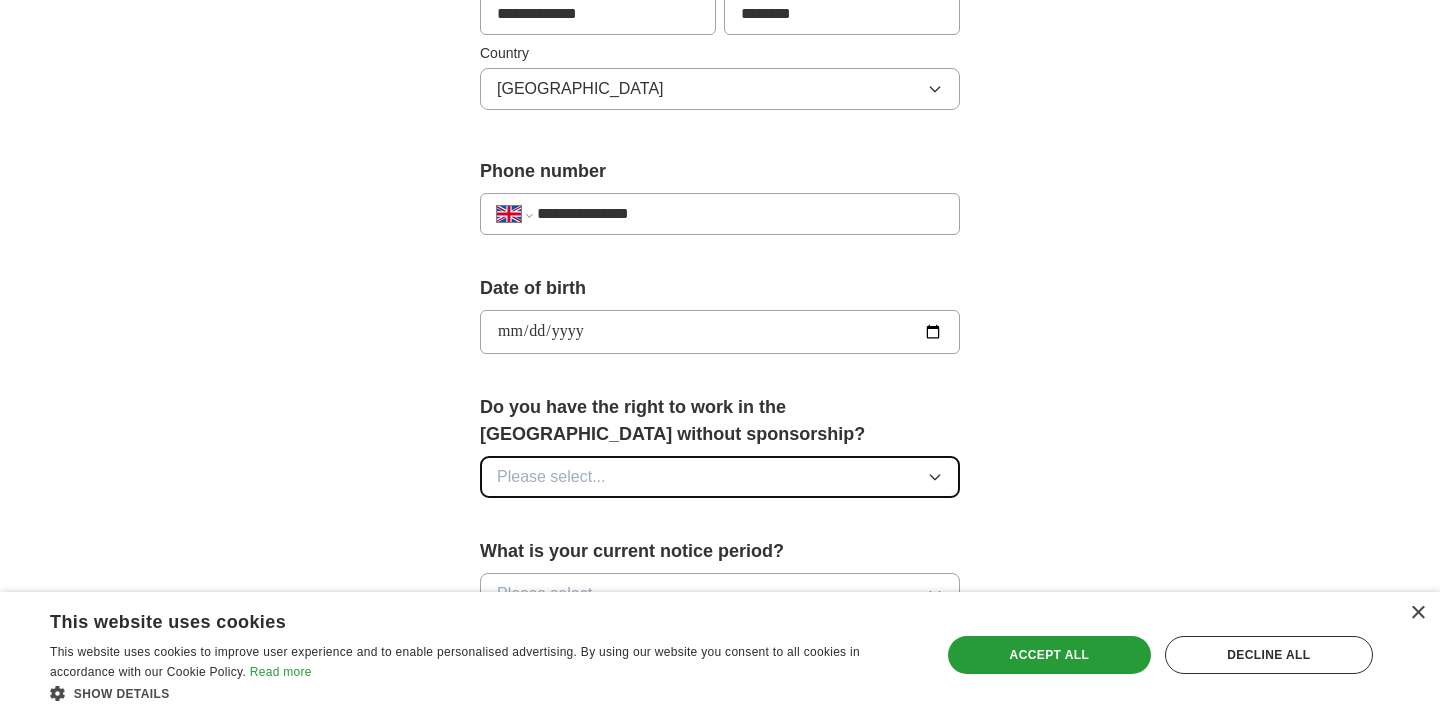 click on "Please select..." at bounding box center (720, 477) 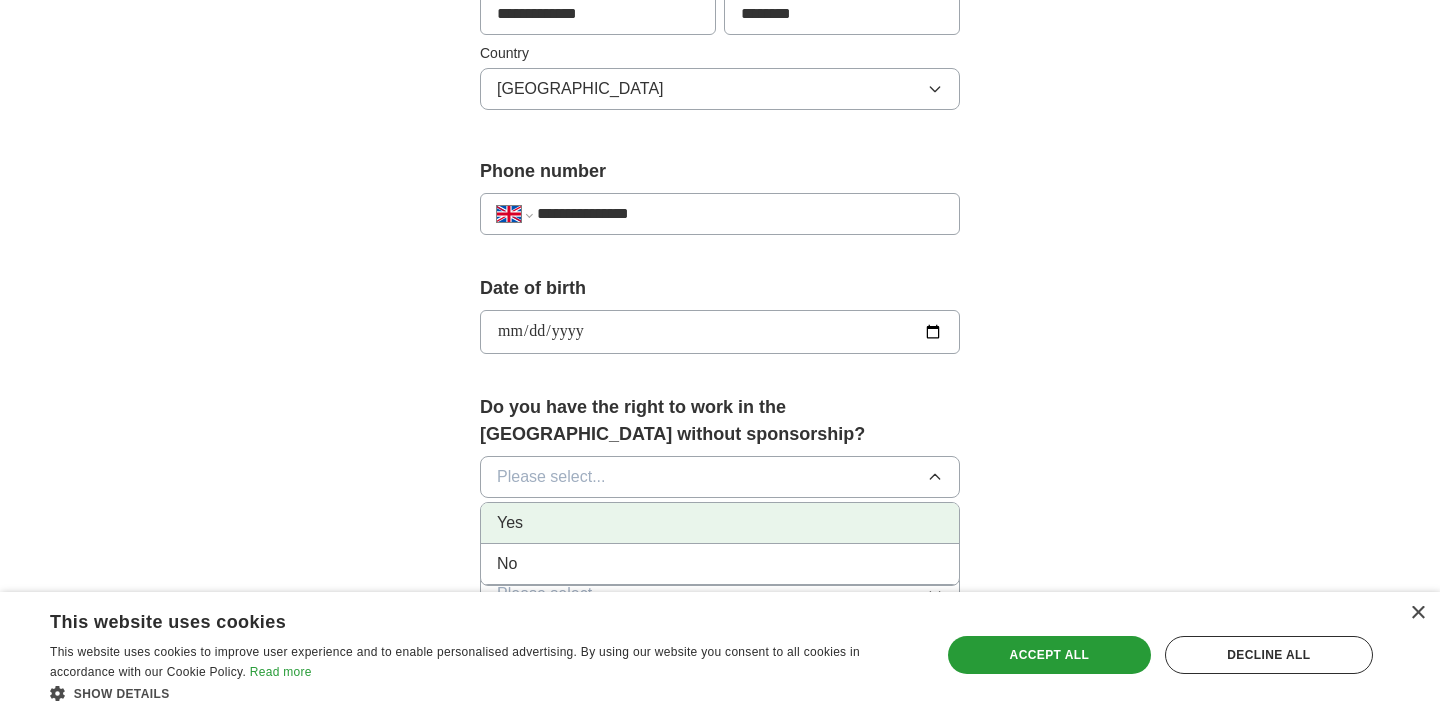 click on "Yes" at bounding box center (720, 523) 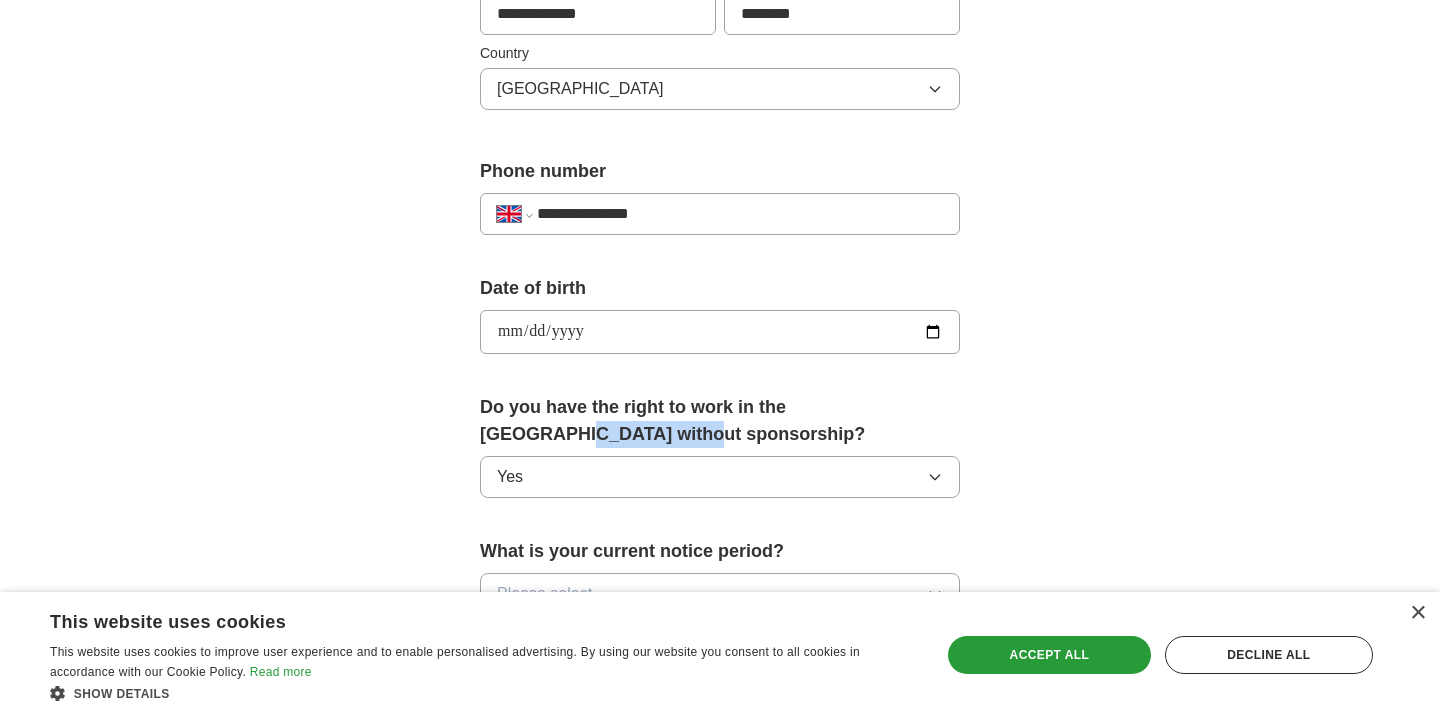 click on "**********" at bounding box center (720, 288) 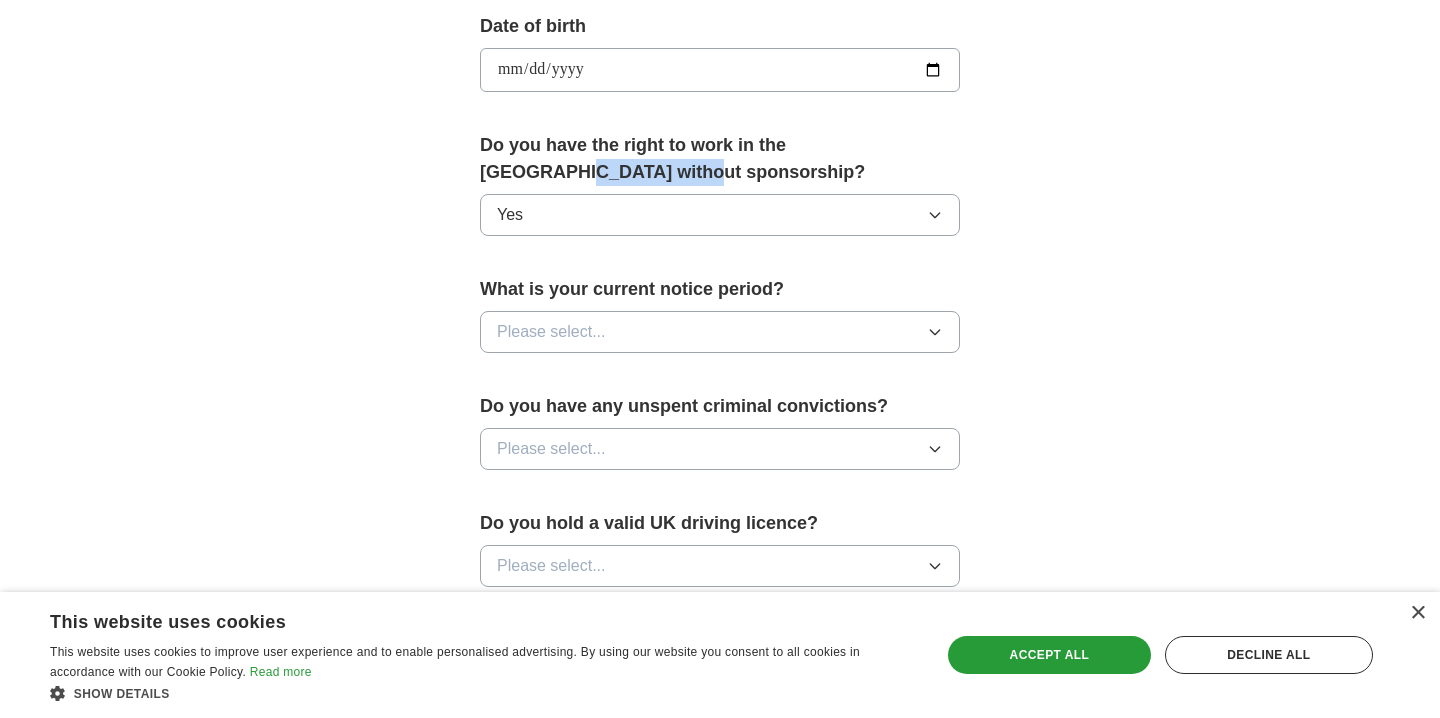 scroll, scrollTop: 944, scrollLeft: 0, axis: vertical 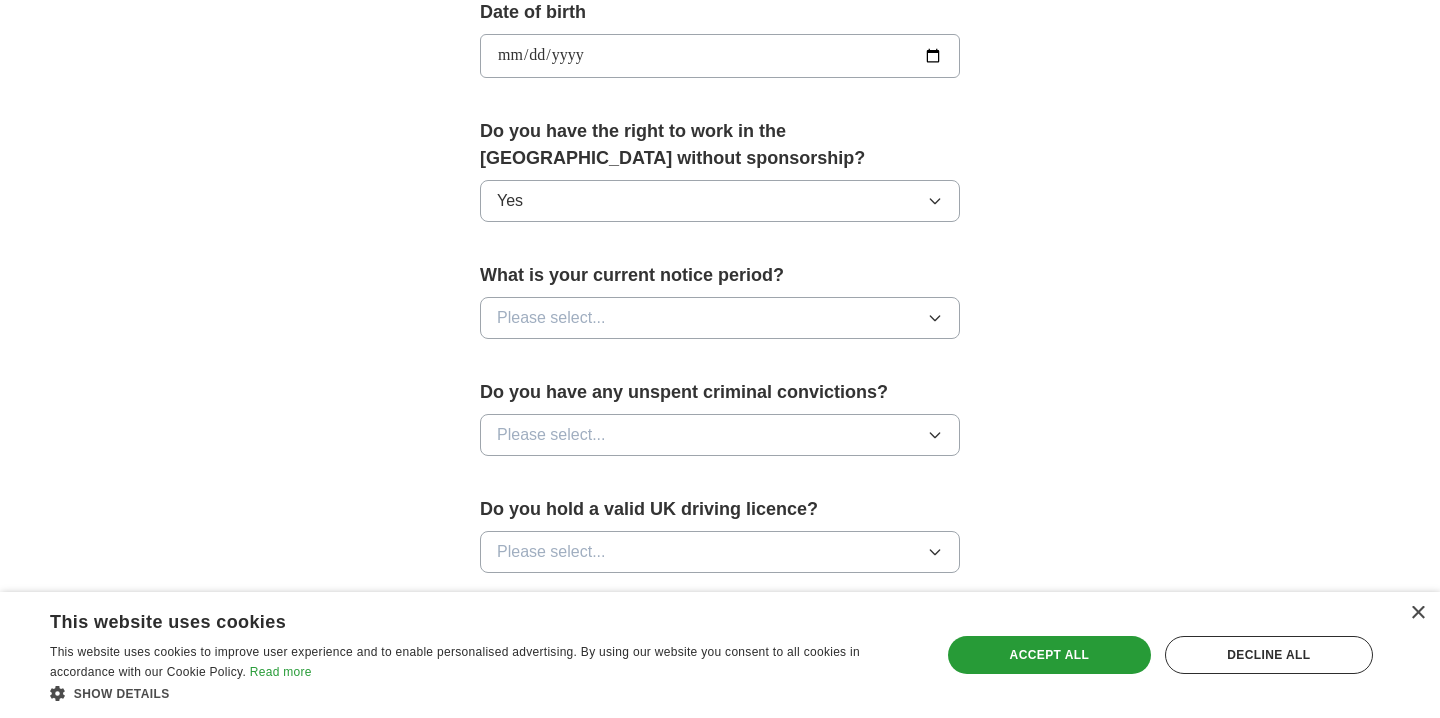 click on "What is your current notice period?" at bounding box center [720, 275] 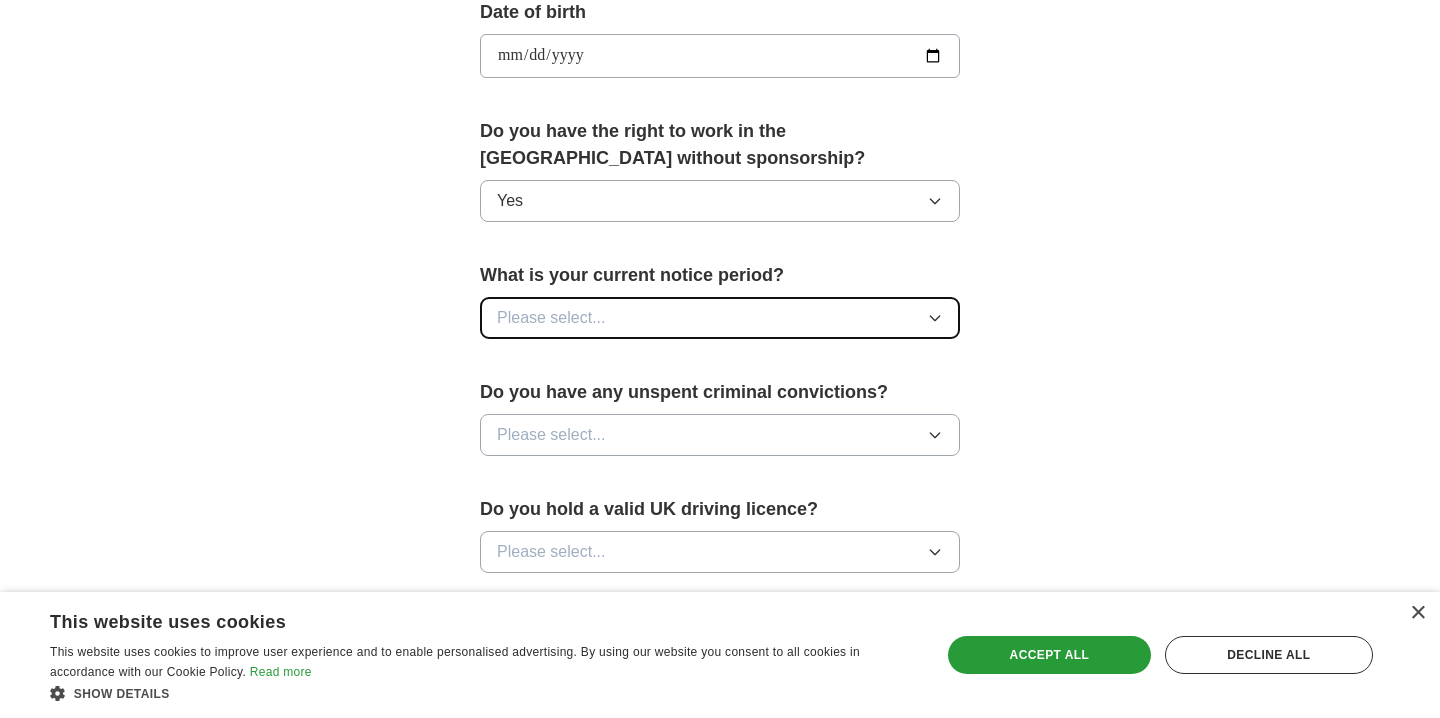 click on "Please select..." at bounding box center (720, 318) 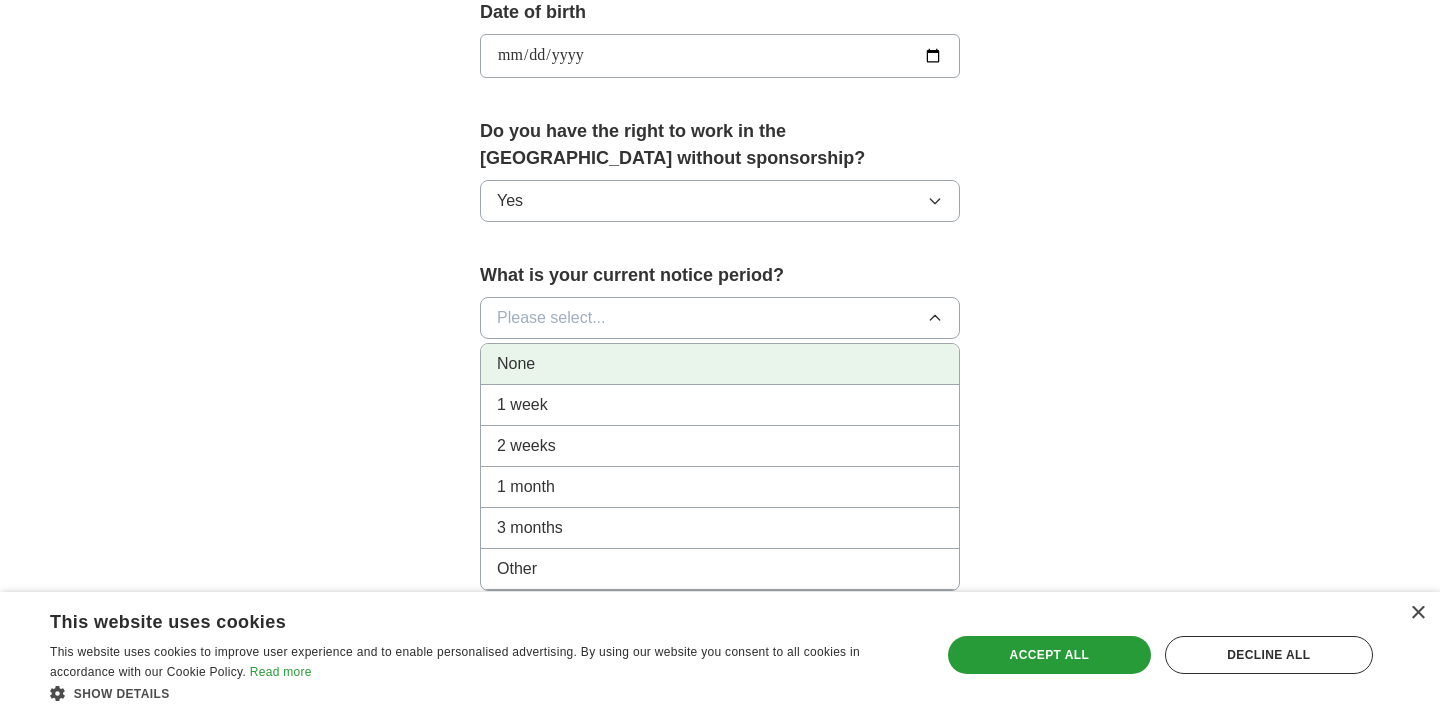 click on "None" at bounding box center [720, 364] 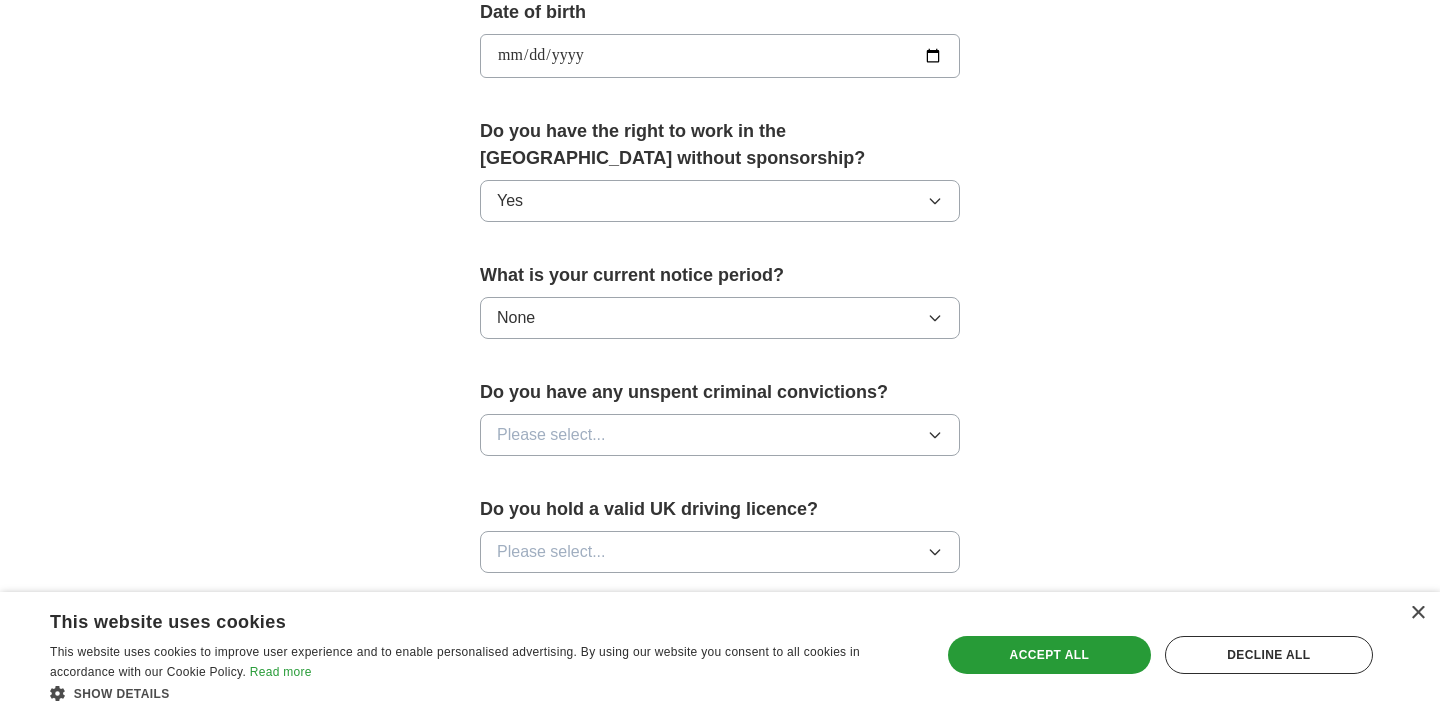 click on "**********" at bounding box center (720, 12) 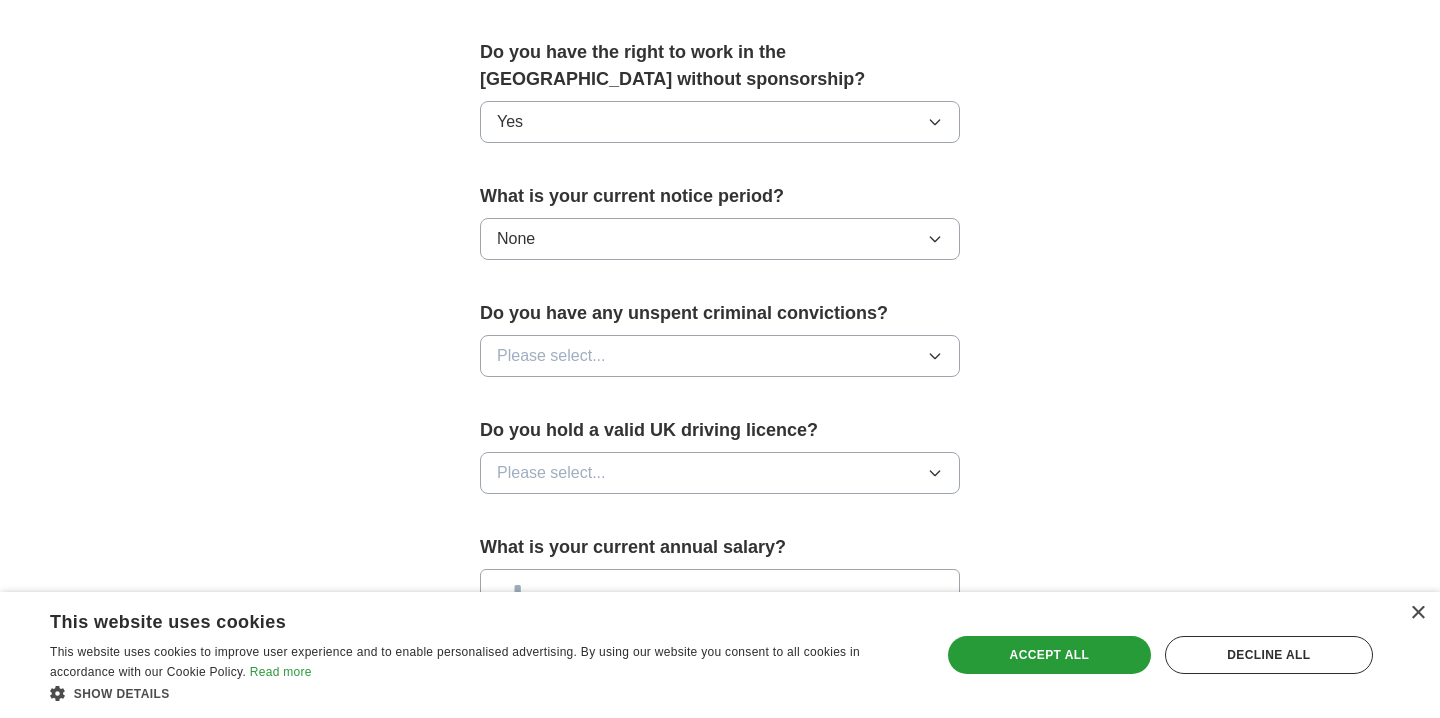 scroll, scrollTop: 1063, scrollLeft: 0, axis: vertical 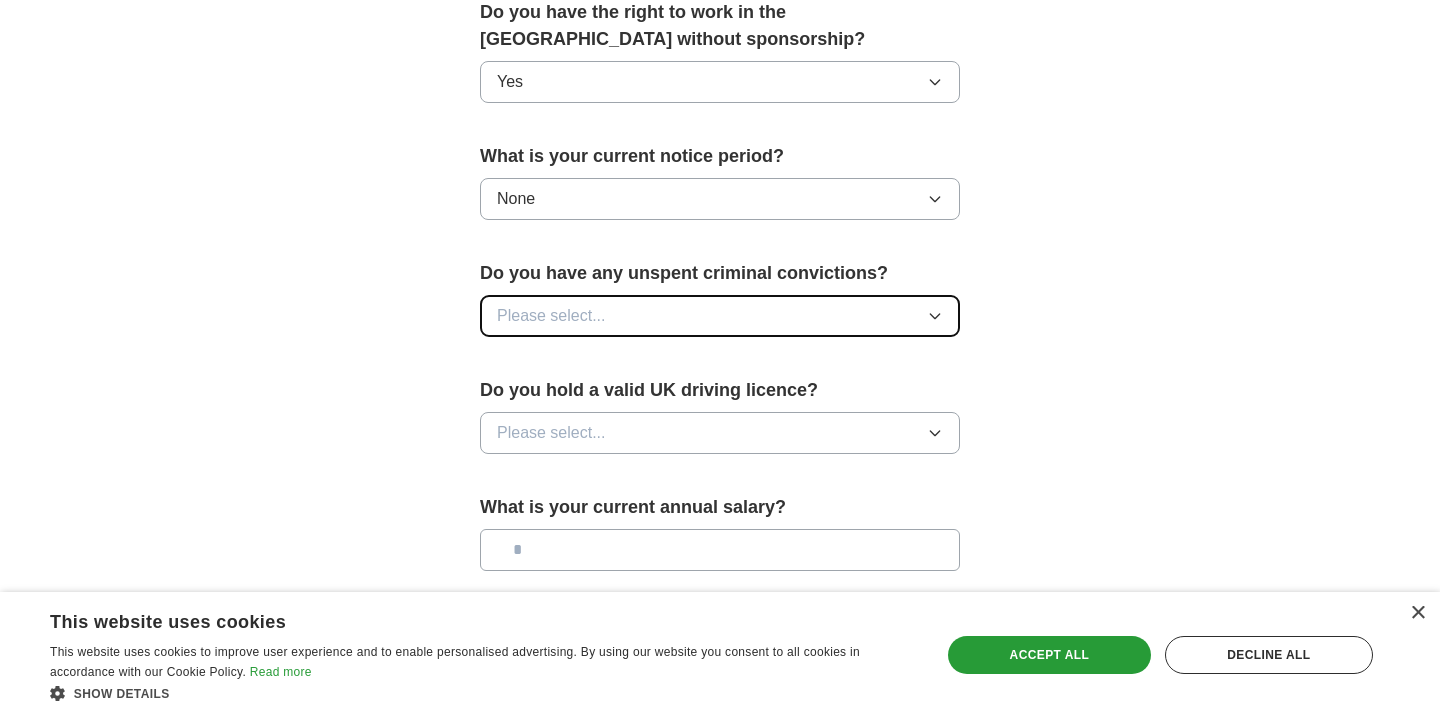 click on "Please select..." at bounding box center [720, 316] 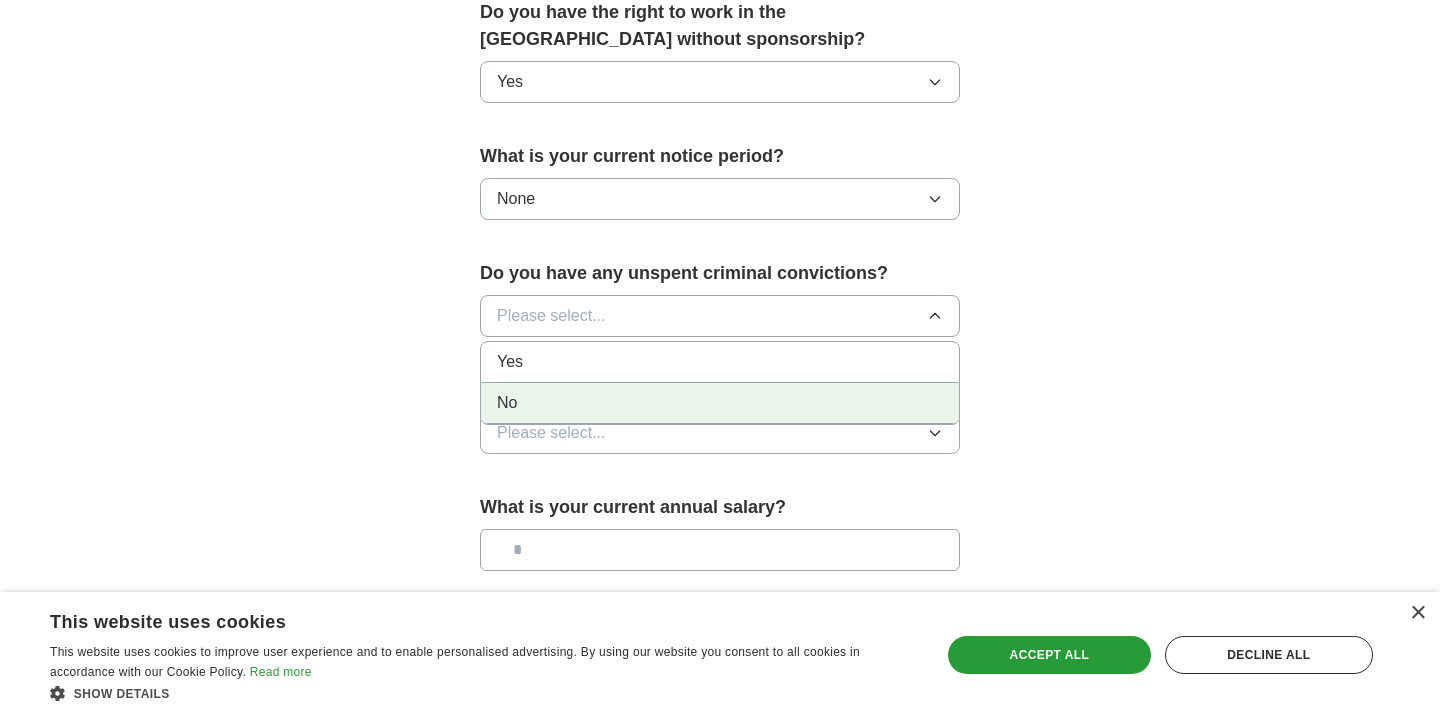 click on "No" at bounding box center [720, 403] 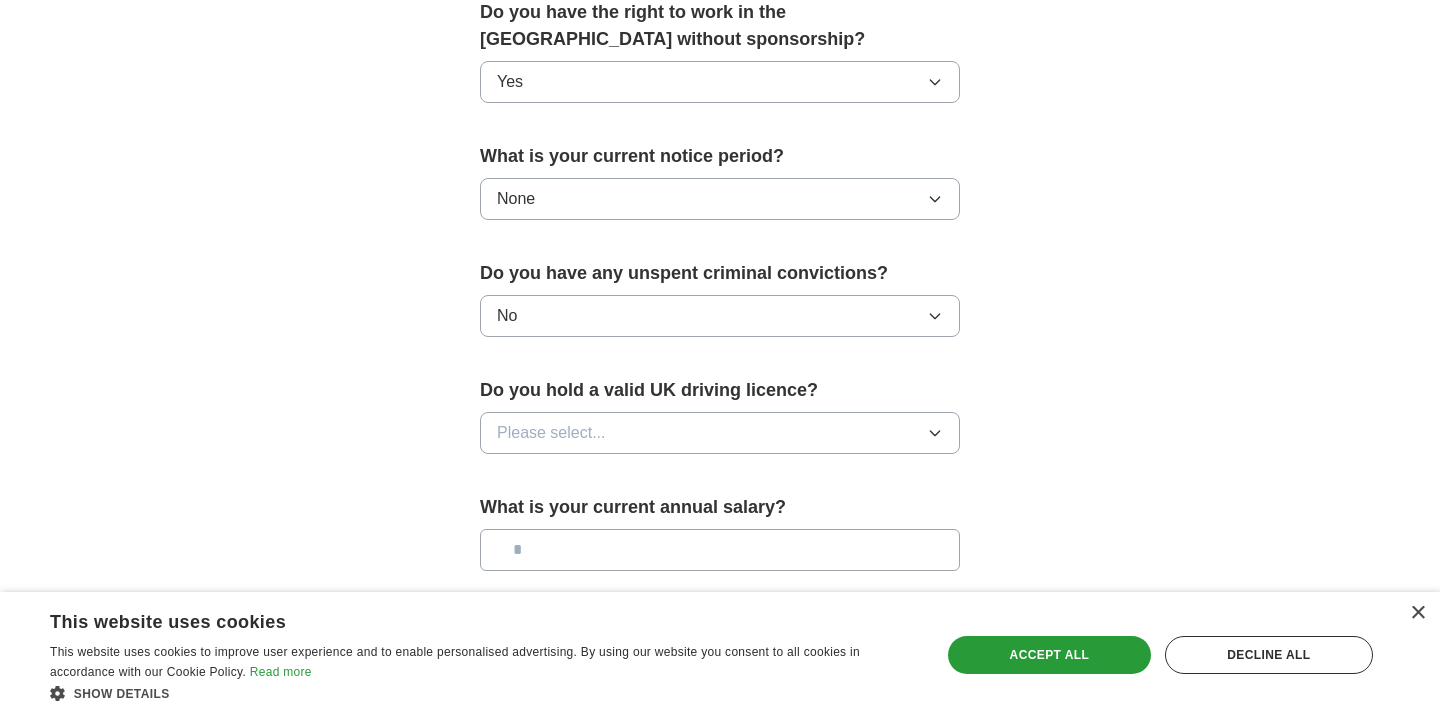 click on "**********" at bounding box center (720, -107) 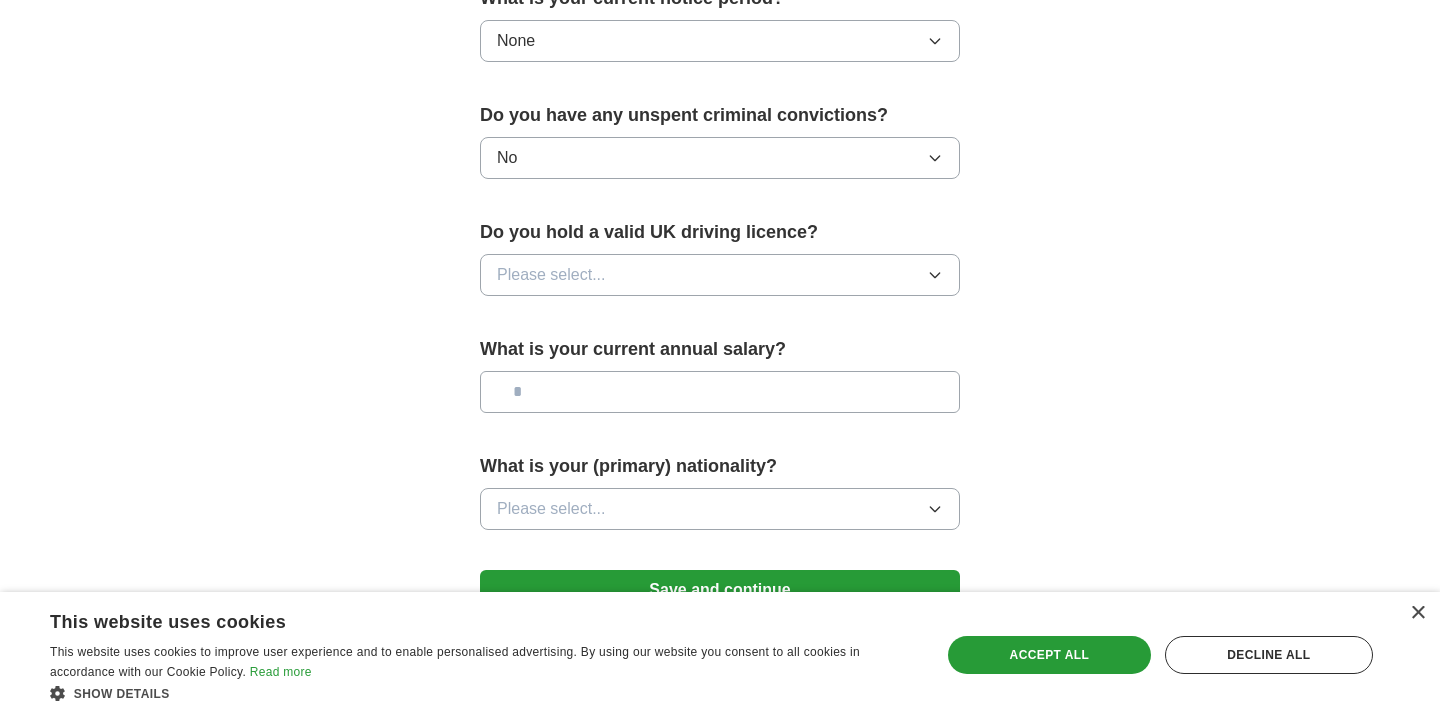 scroll, scrollTop: 1304, scrollLeft: 0, axis: vertical 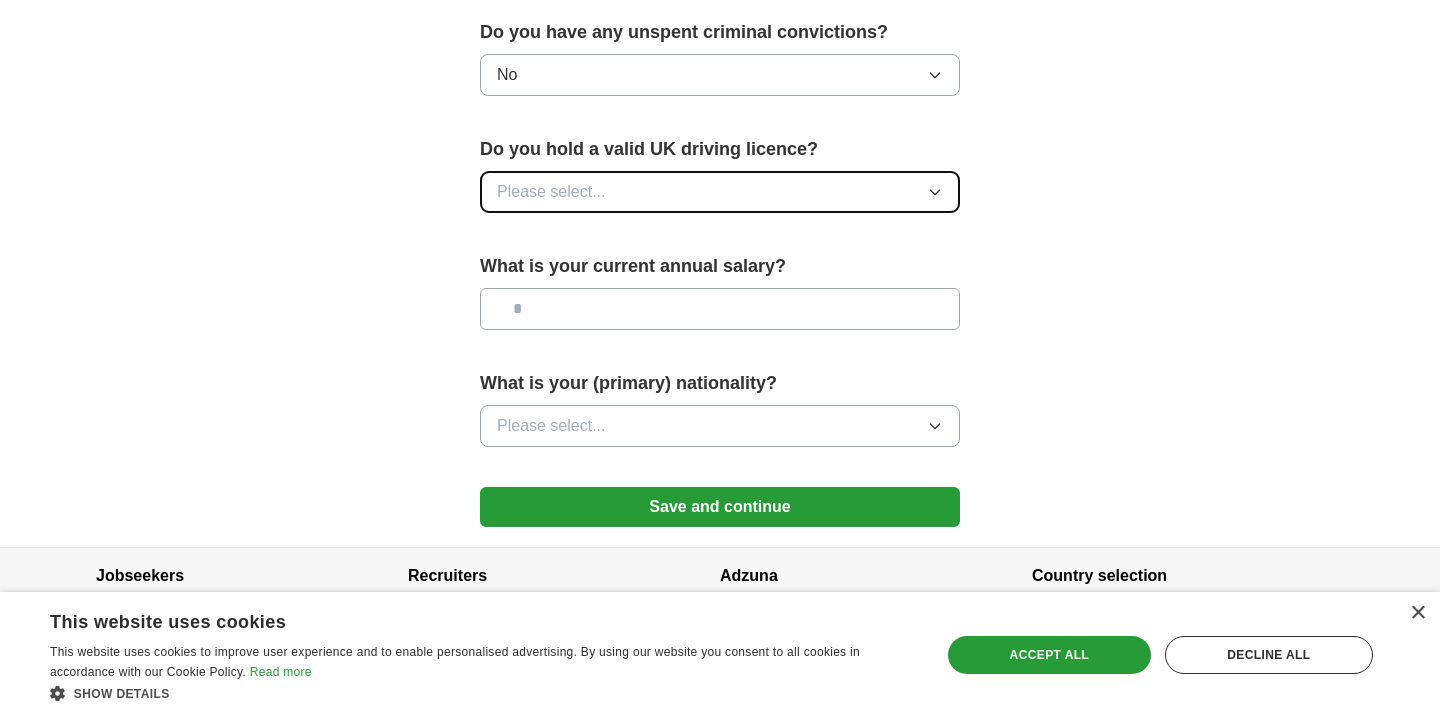 click on "Please select..." at bounding box center (720, 192) 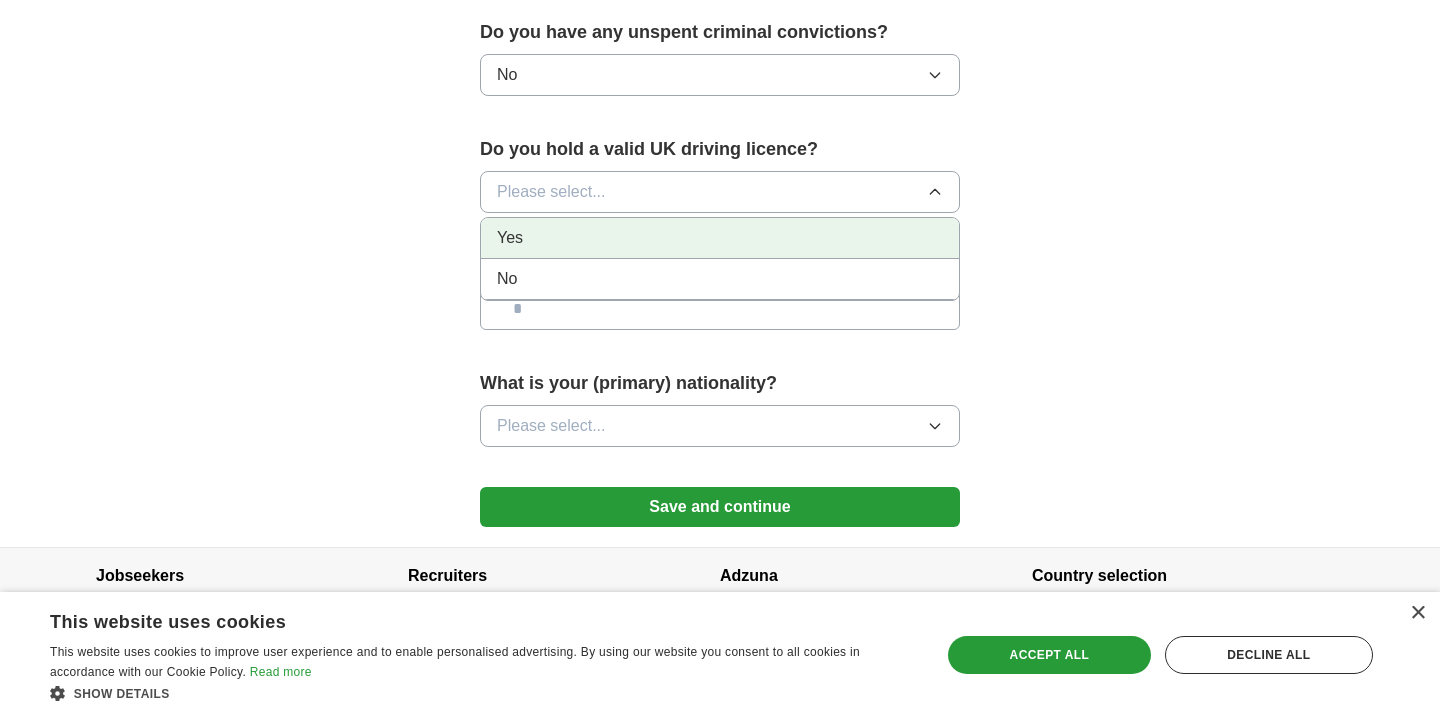 click on "Yes" at bounding box center [720, 238] 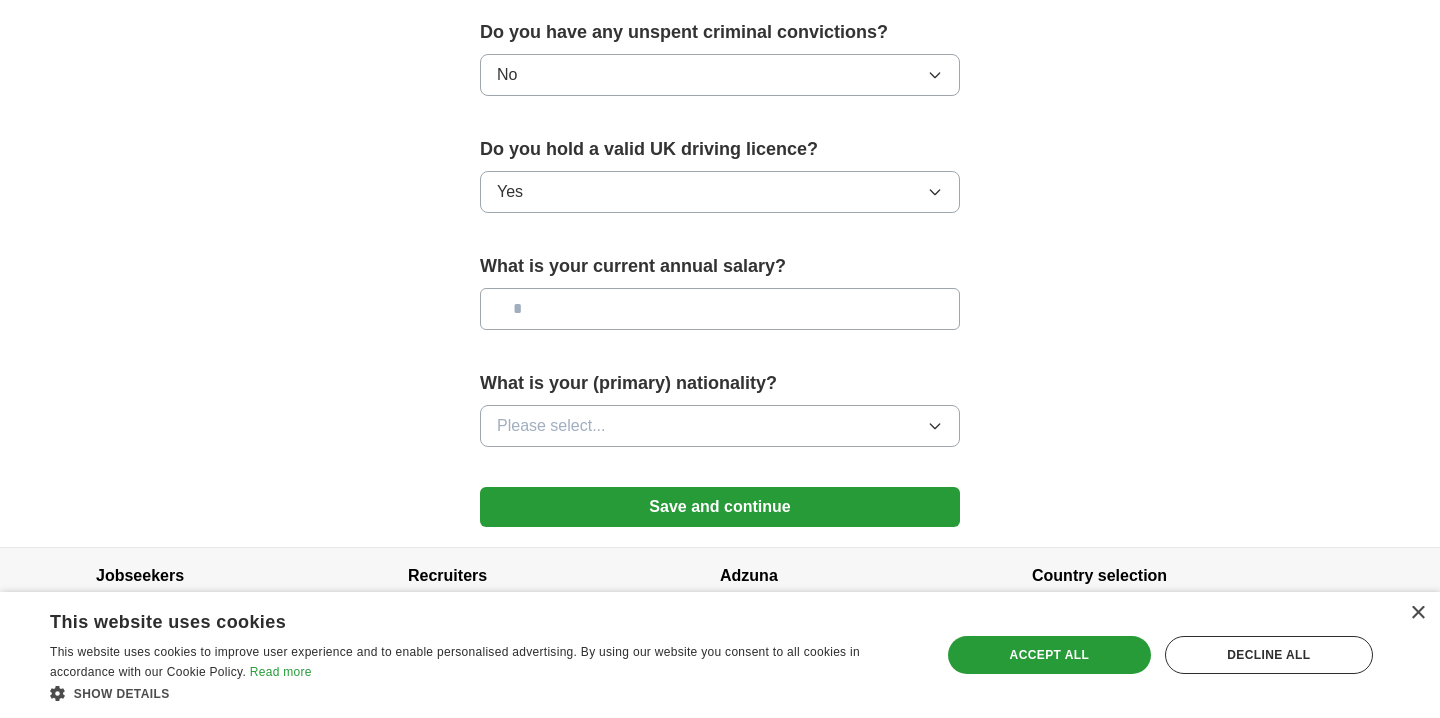 click on "**********" at bounding box center (720, -348) 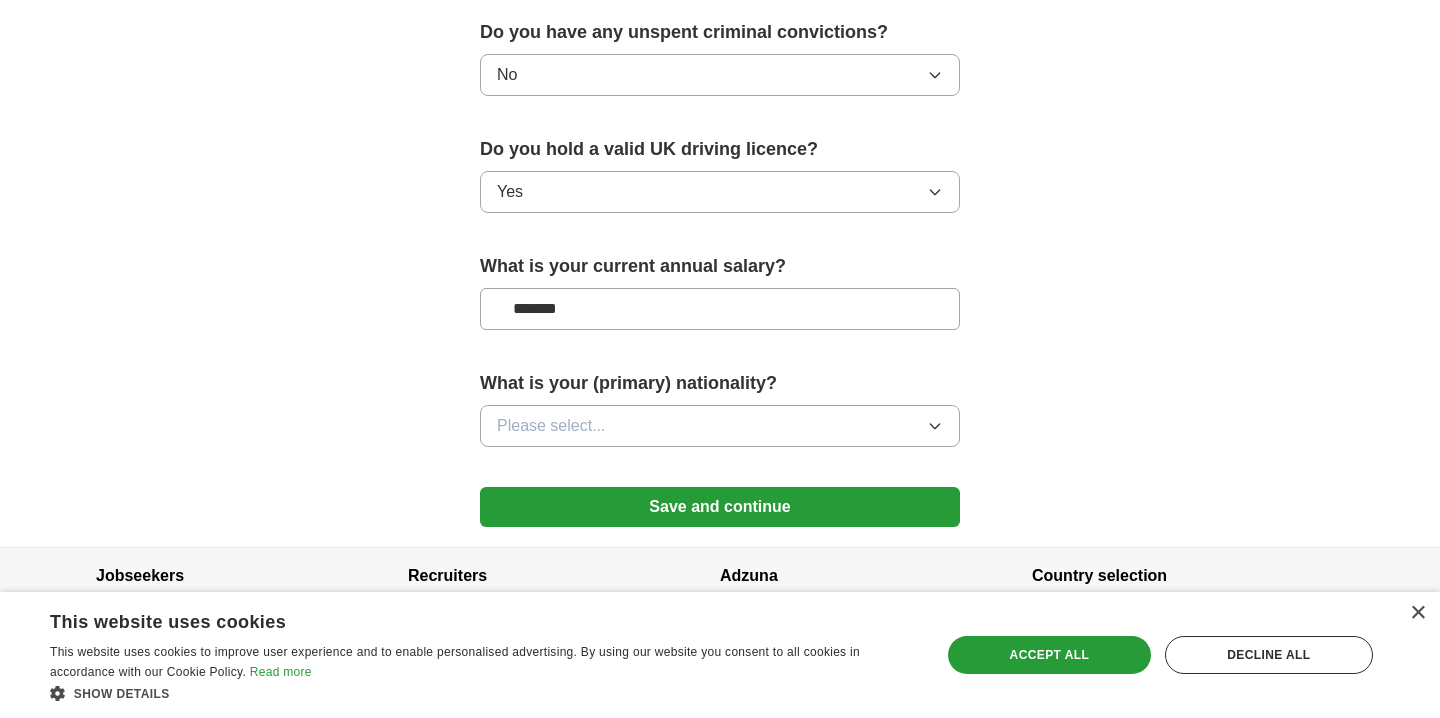 type on "*******" 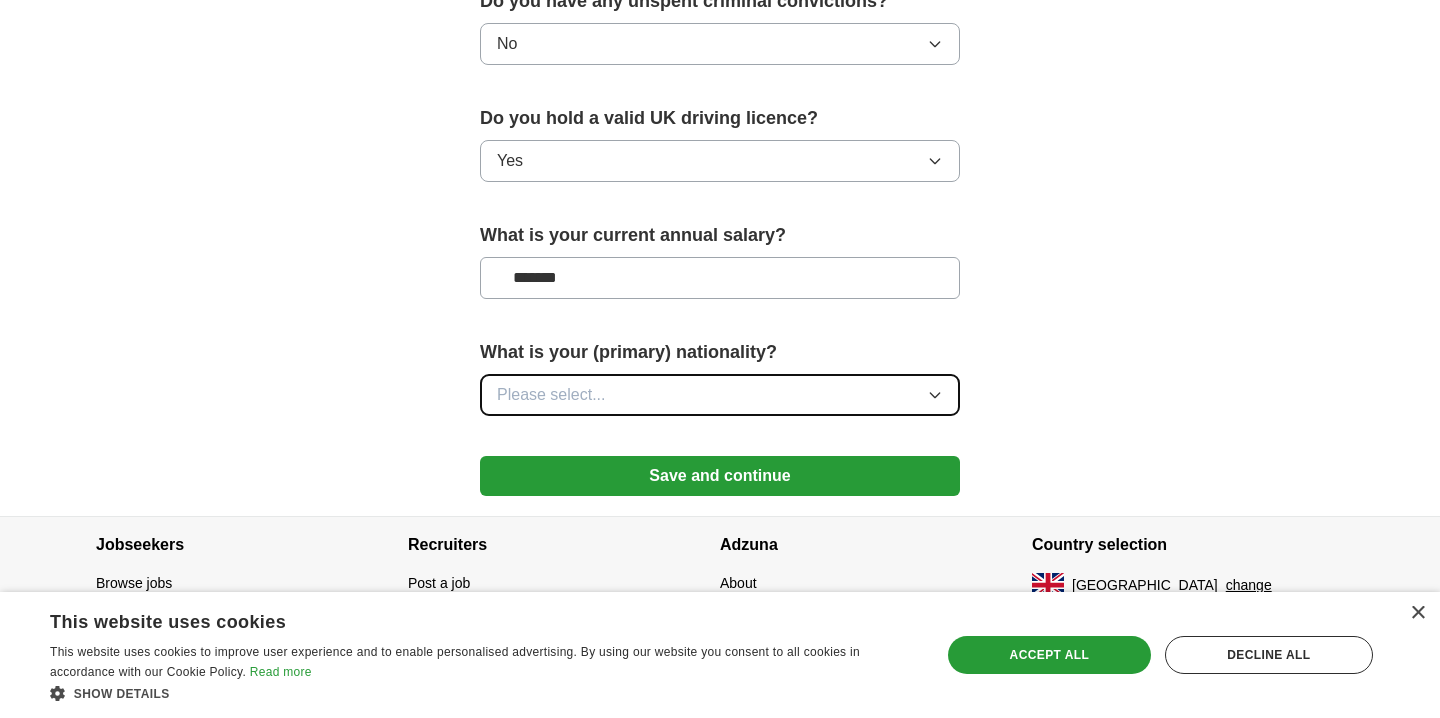 click on "Please select..." at bounding box center (720, 395) 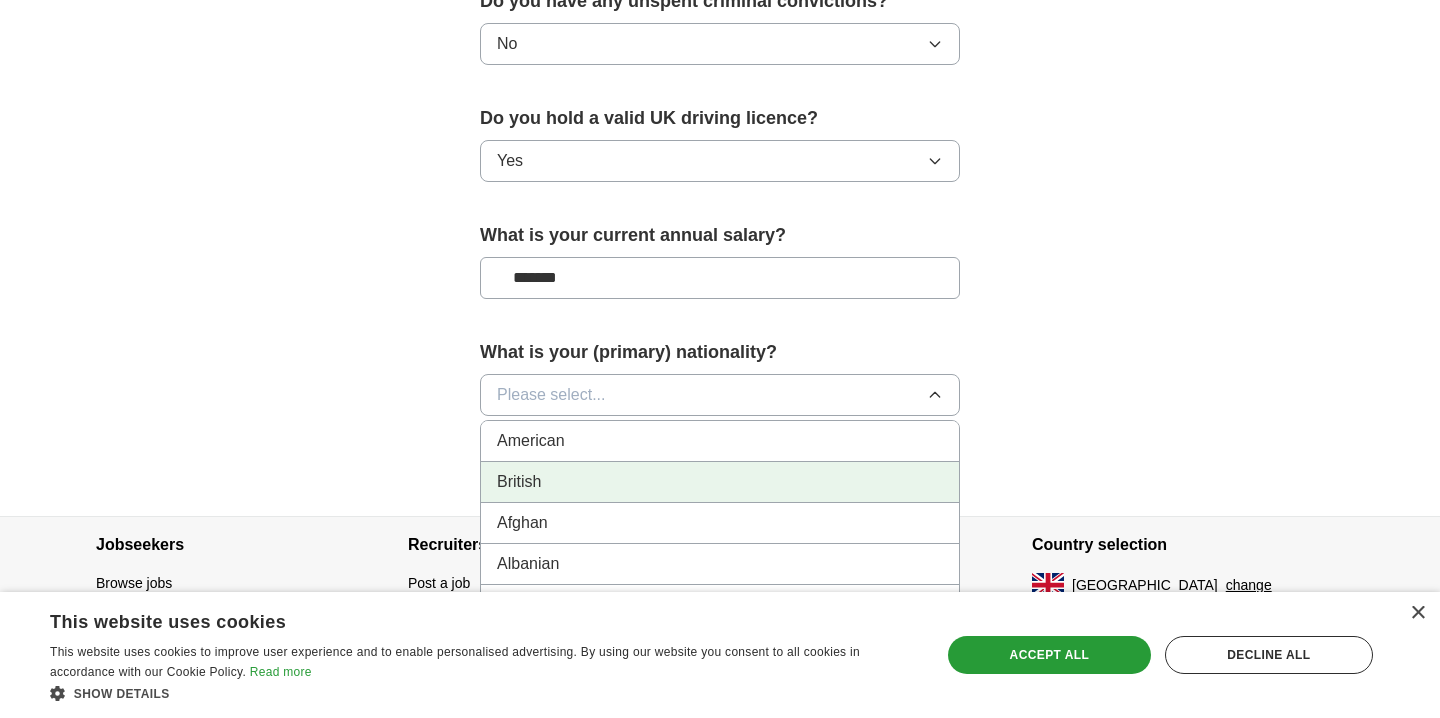 click on "British" at bounding box center [720, 482] 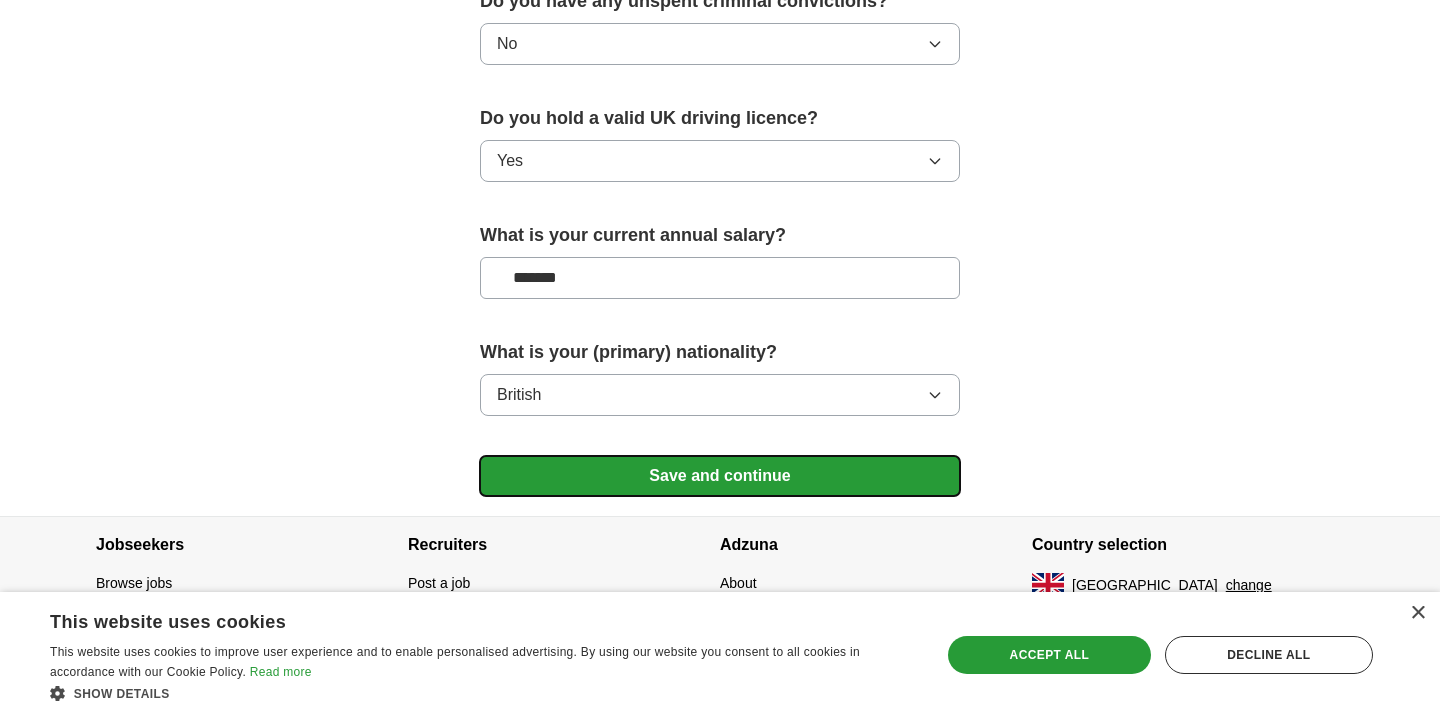 click on "Save and continue" at bounding box center [720, 476] 